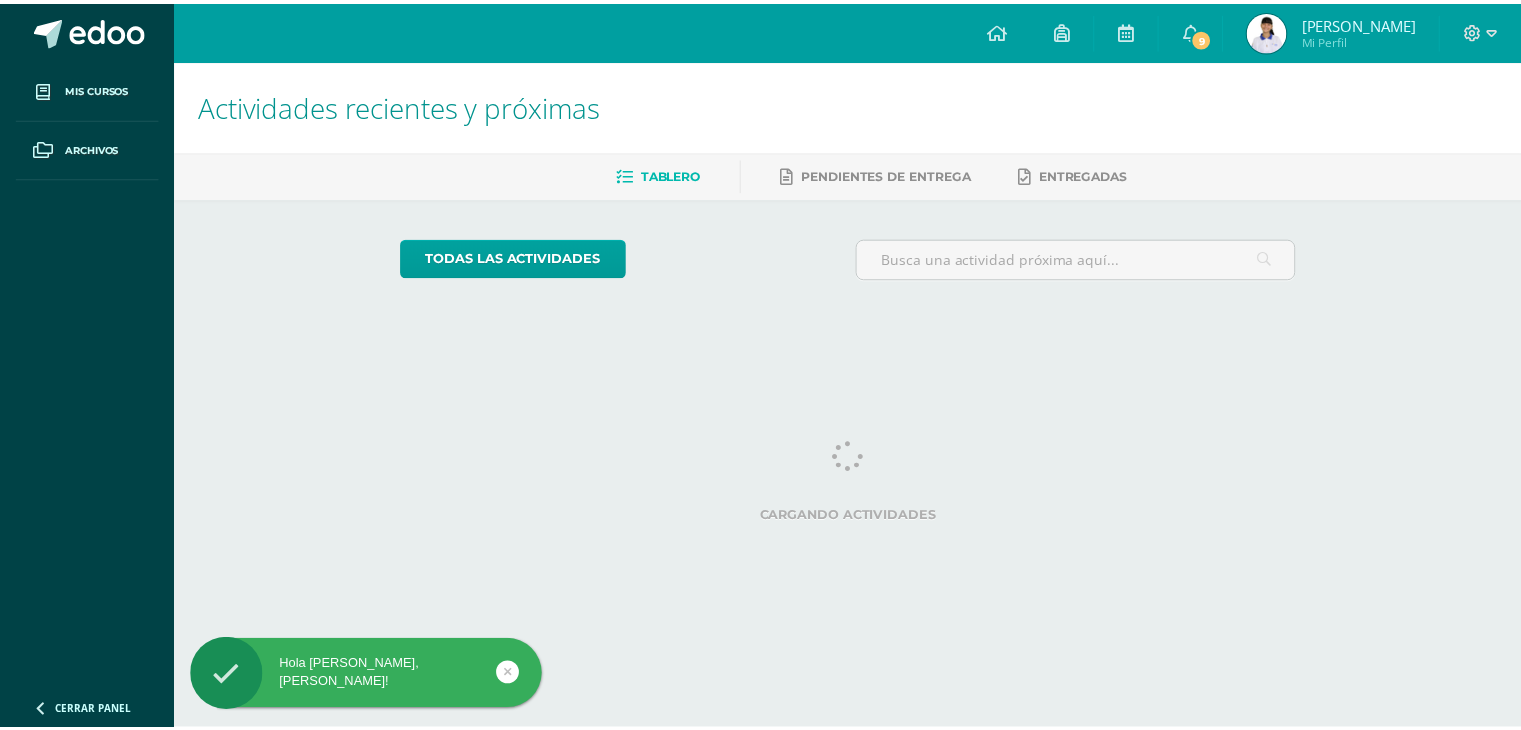 scroll, scrollTop: 0, scrollLeft: 0, axis: both 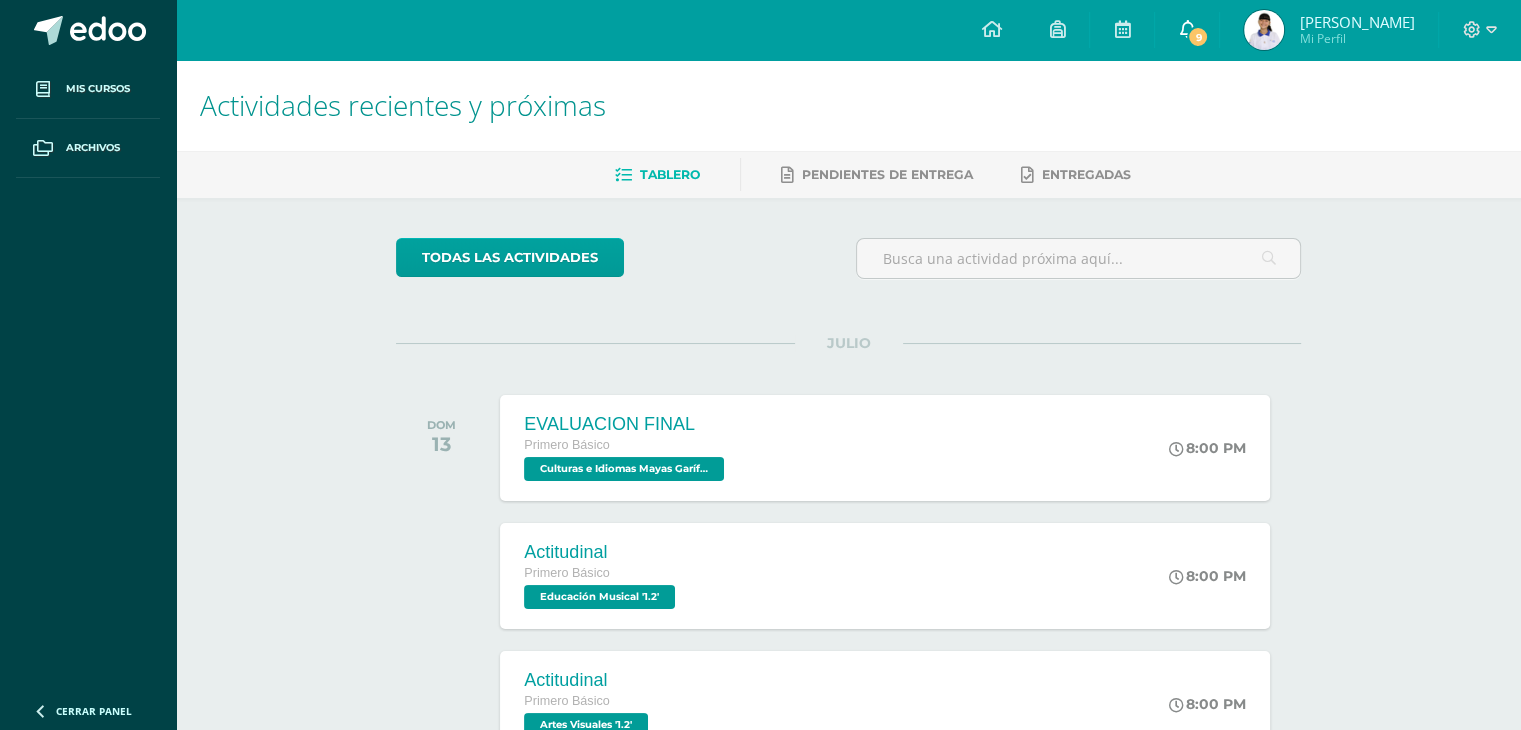 click on "9" at bounding box center [1187, 30] 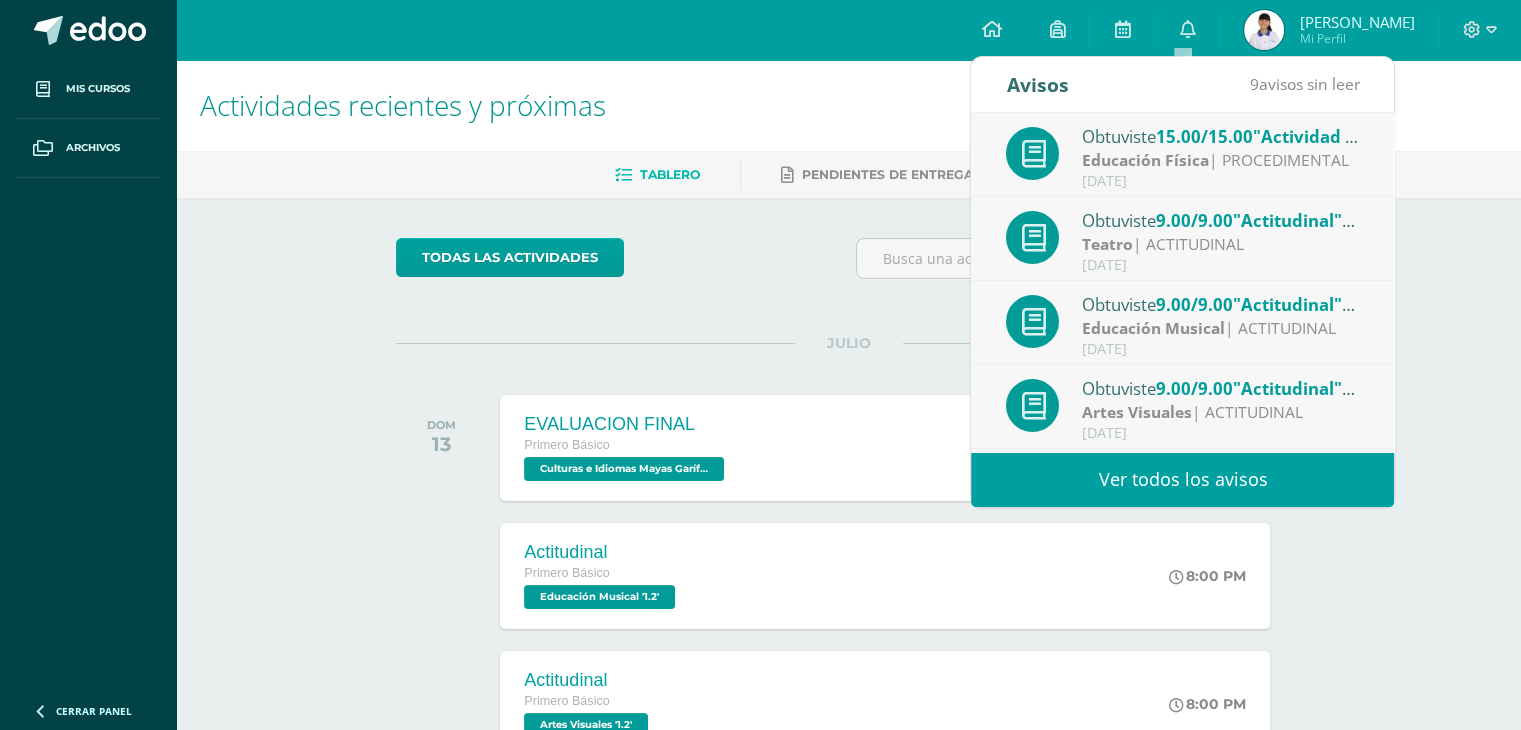 click on "Ver todos los avisos" at bounding box center [1182, 479] 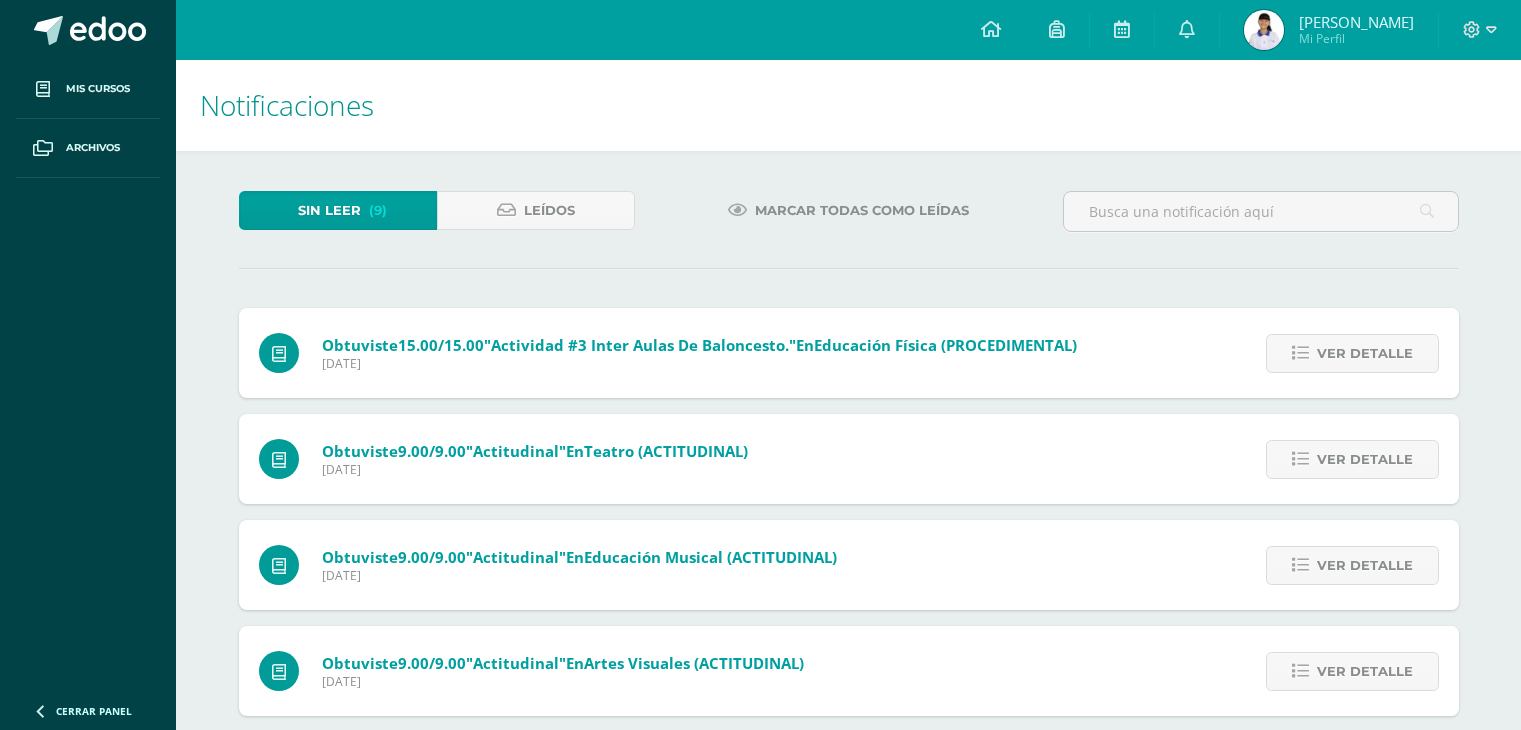 scroll, scrollTop: 0, scrollLeft: 0, axis: both 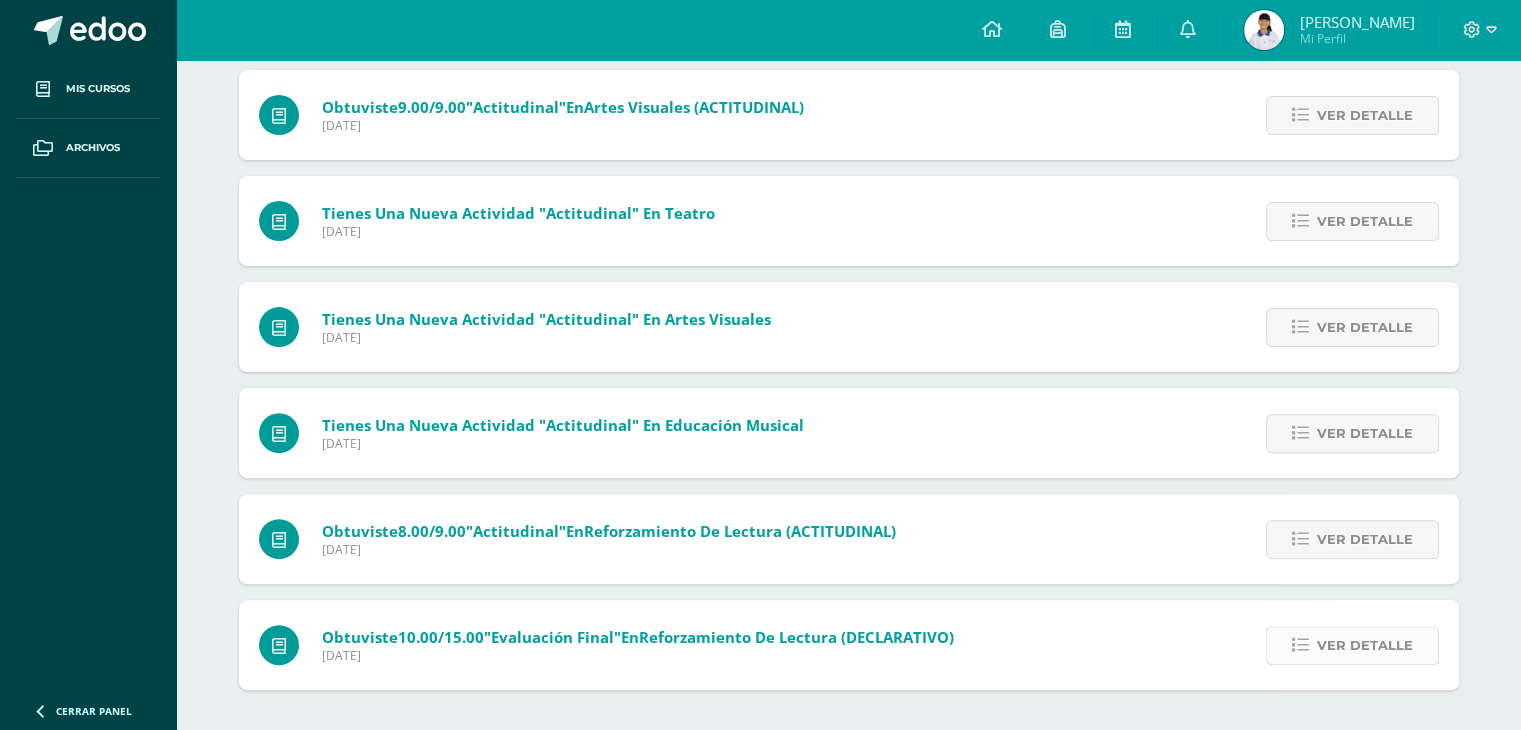 click on "Ver detalle" at bounding box center (1365, 645) 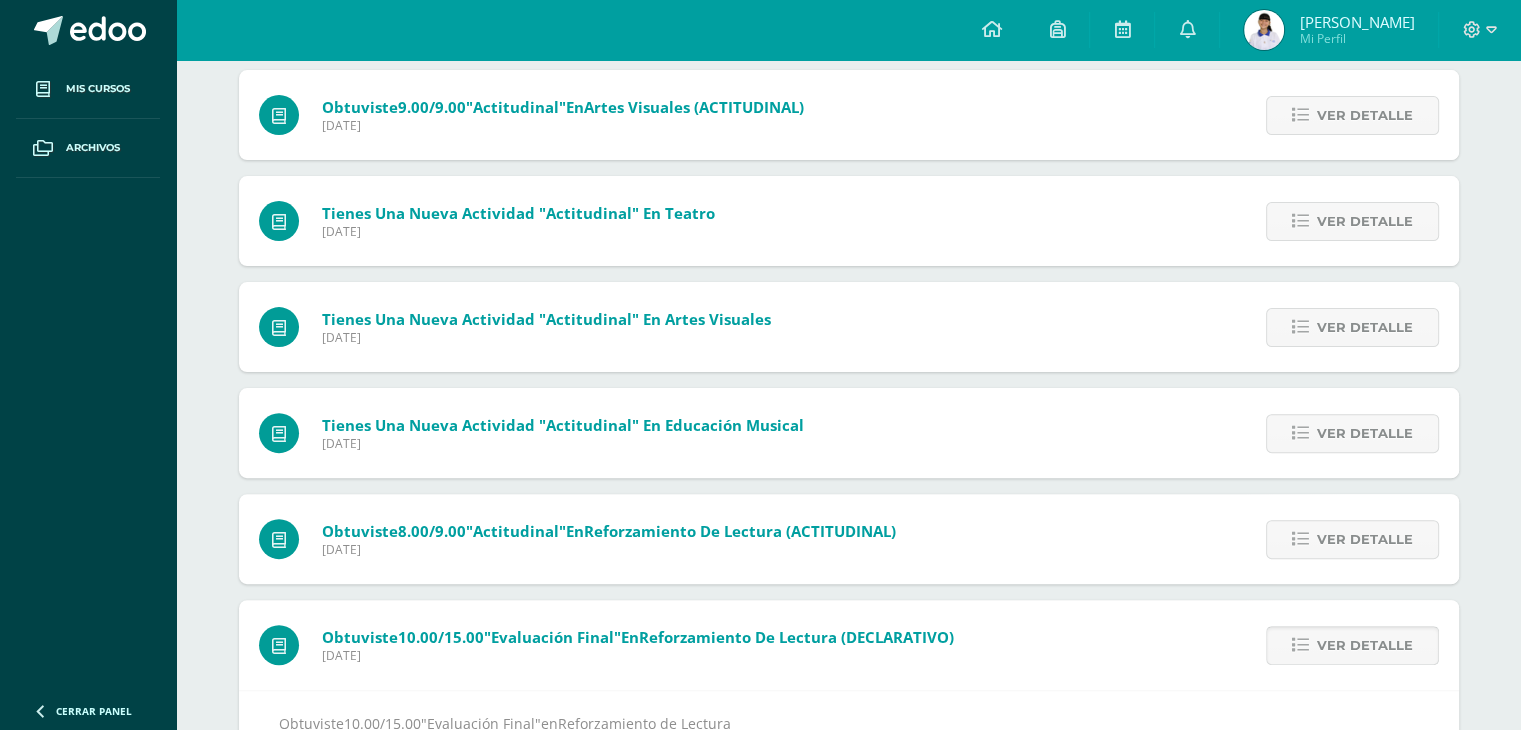 click on "Ver detalle" at bounding box center [1365, 645] 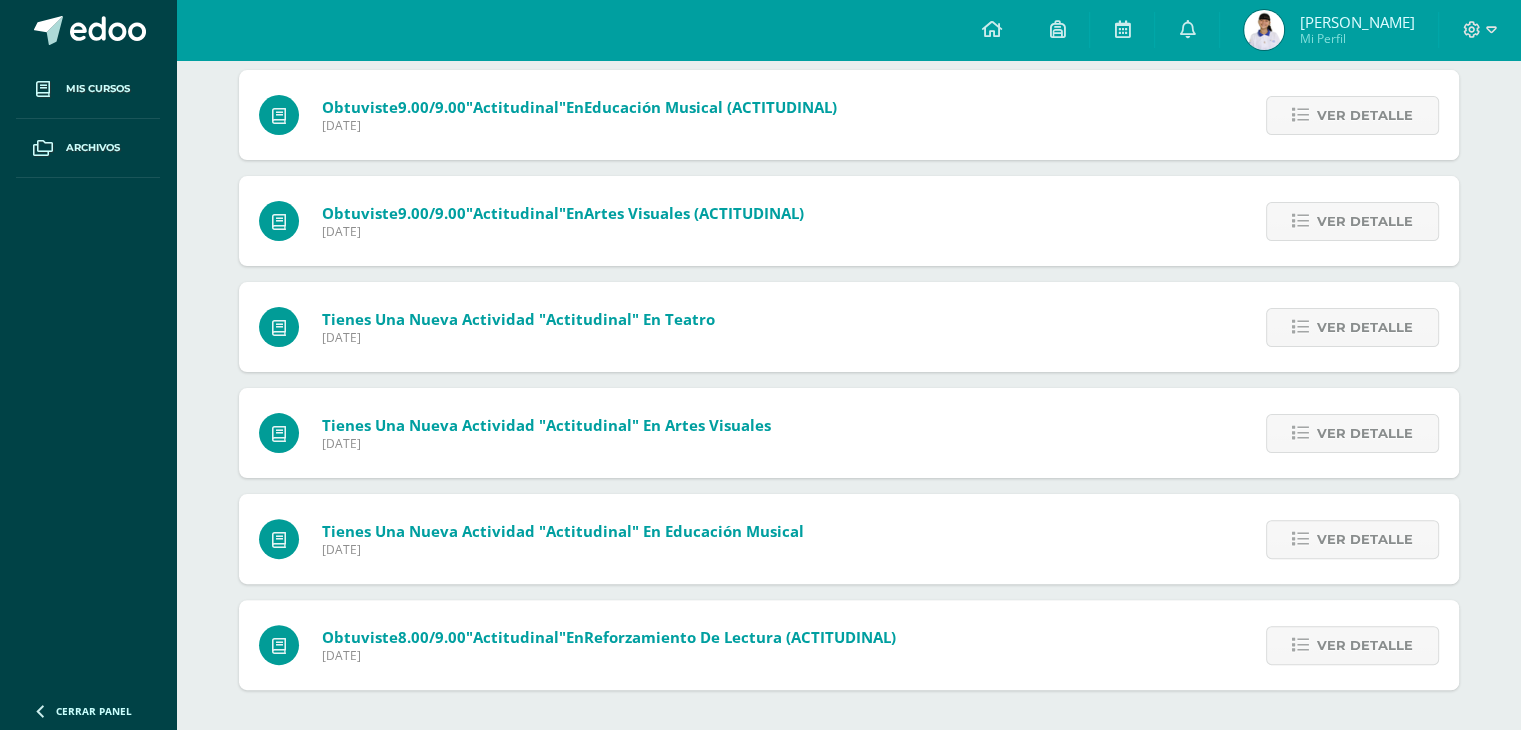 scroll, scrollTop: 451, scrollLeft: 0, axis: vertical 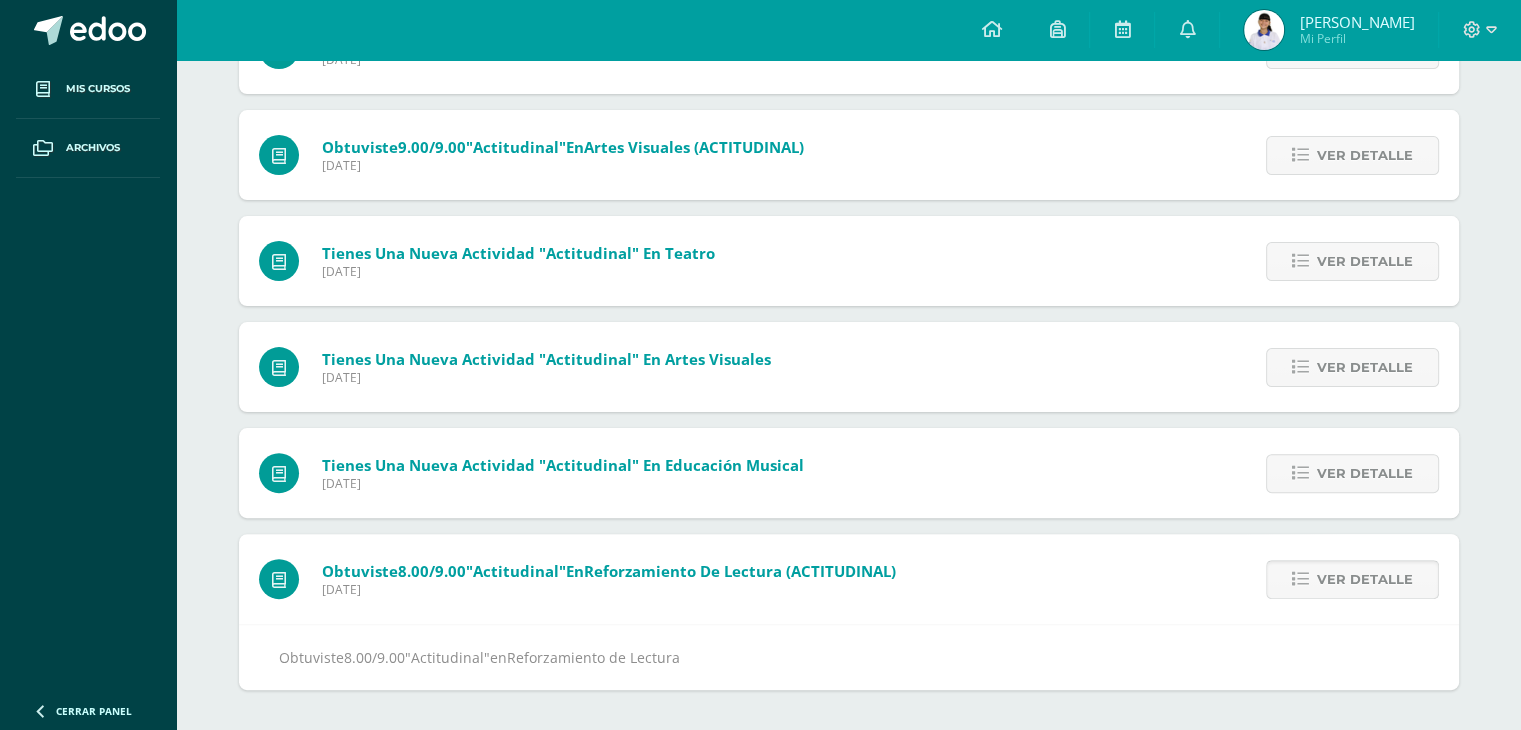 click on "Ver detalle" at bounding box center [1365, 579] 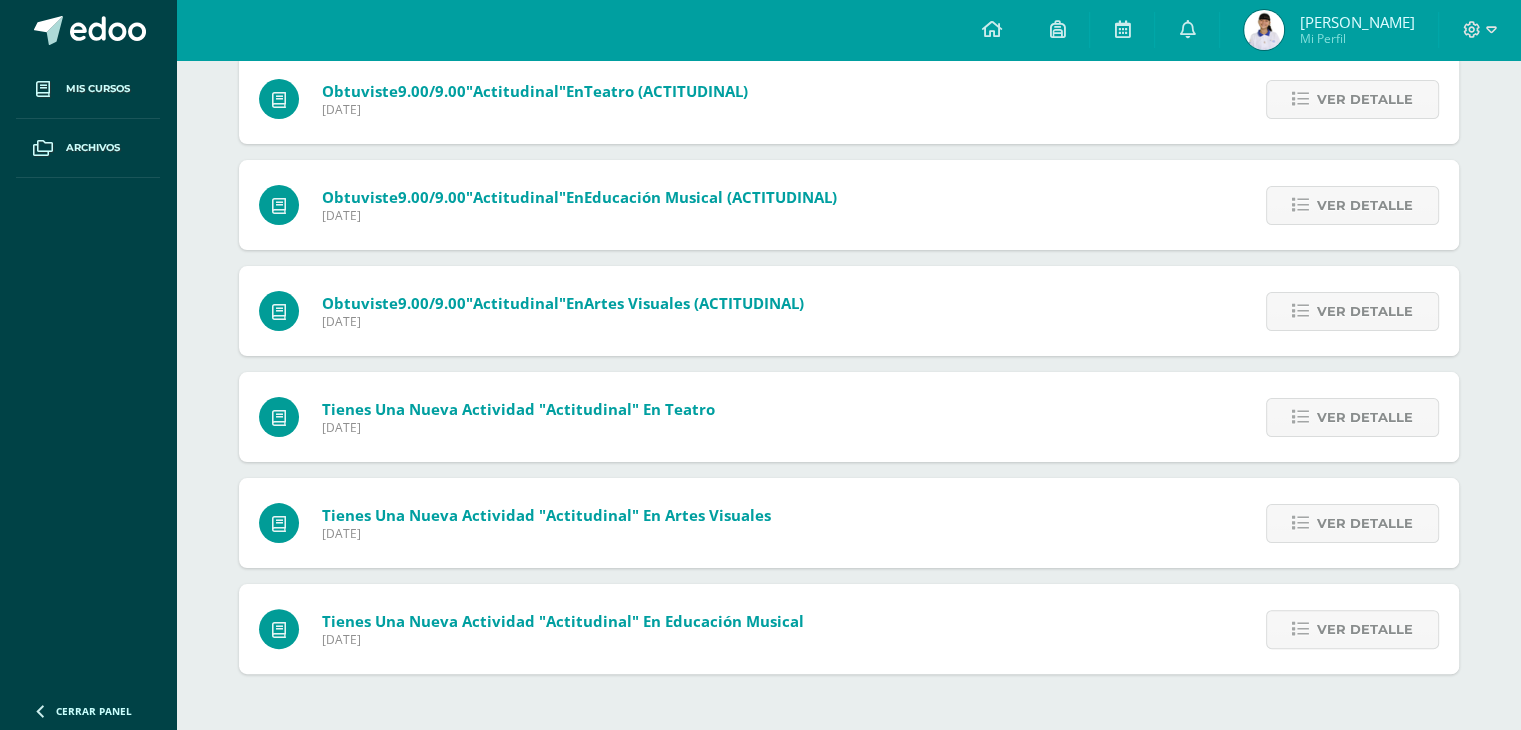 scroll, scrollTop: 344, scrollLeft: 0, axis: vertical 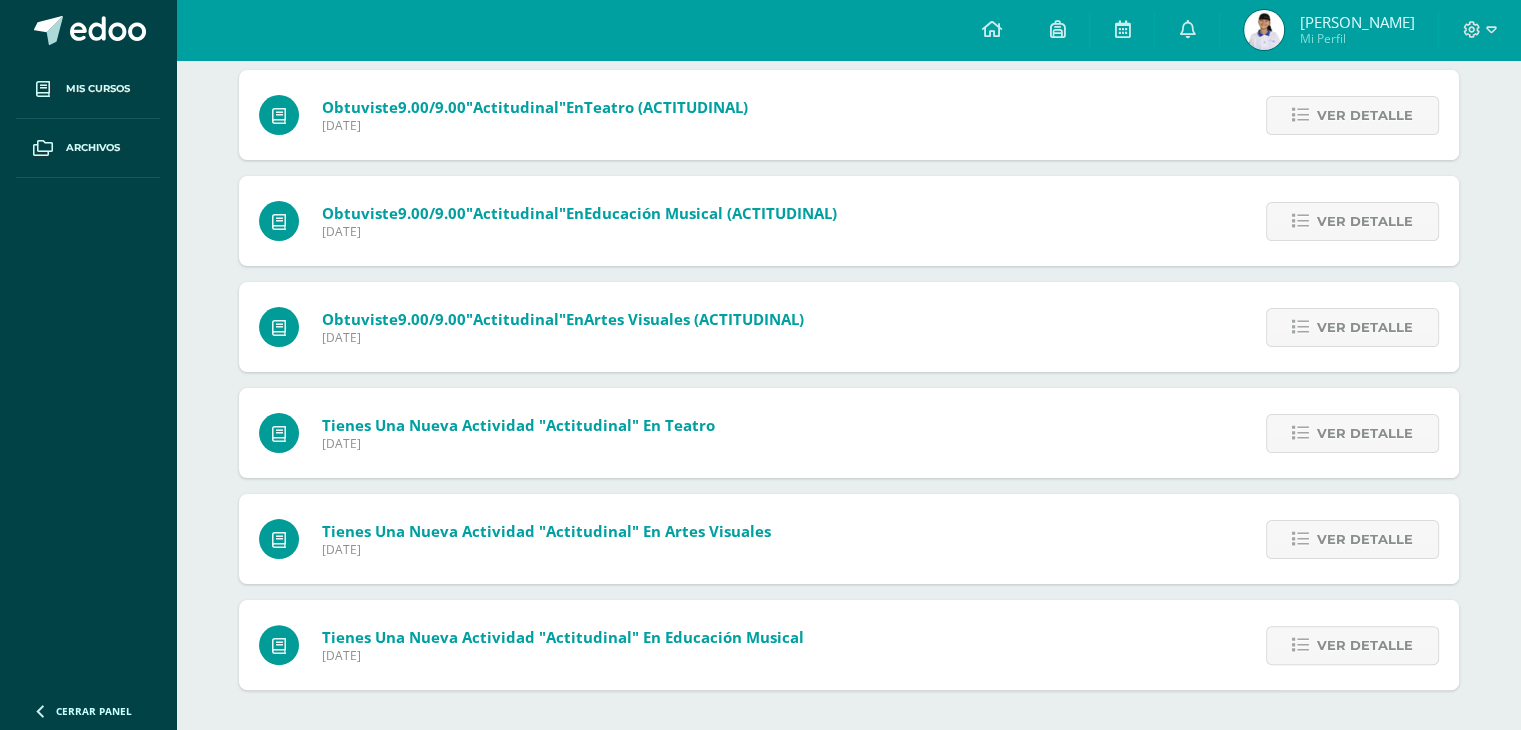 click on "Ver detalle" at bounding box center (1347, 539) 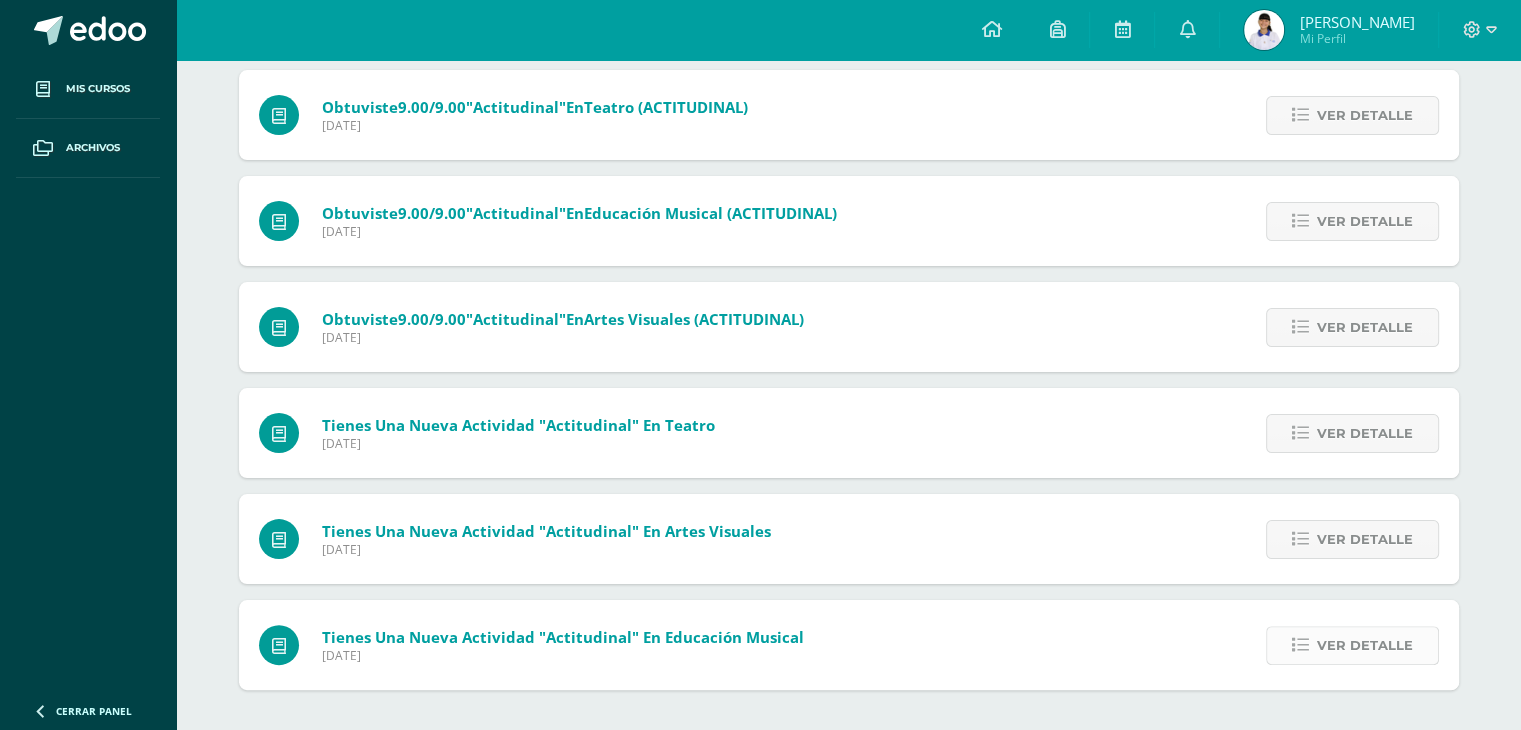 click on "Ver detalle" at bounding box center [1365, 645] 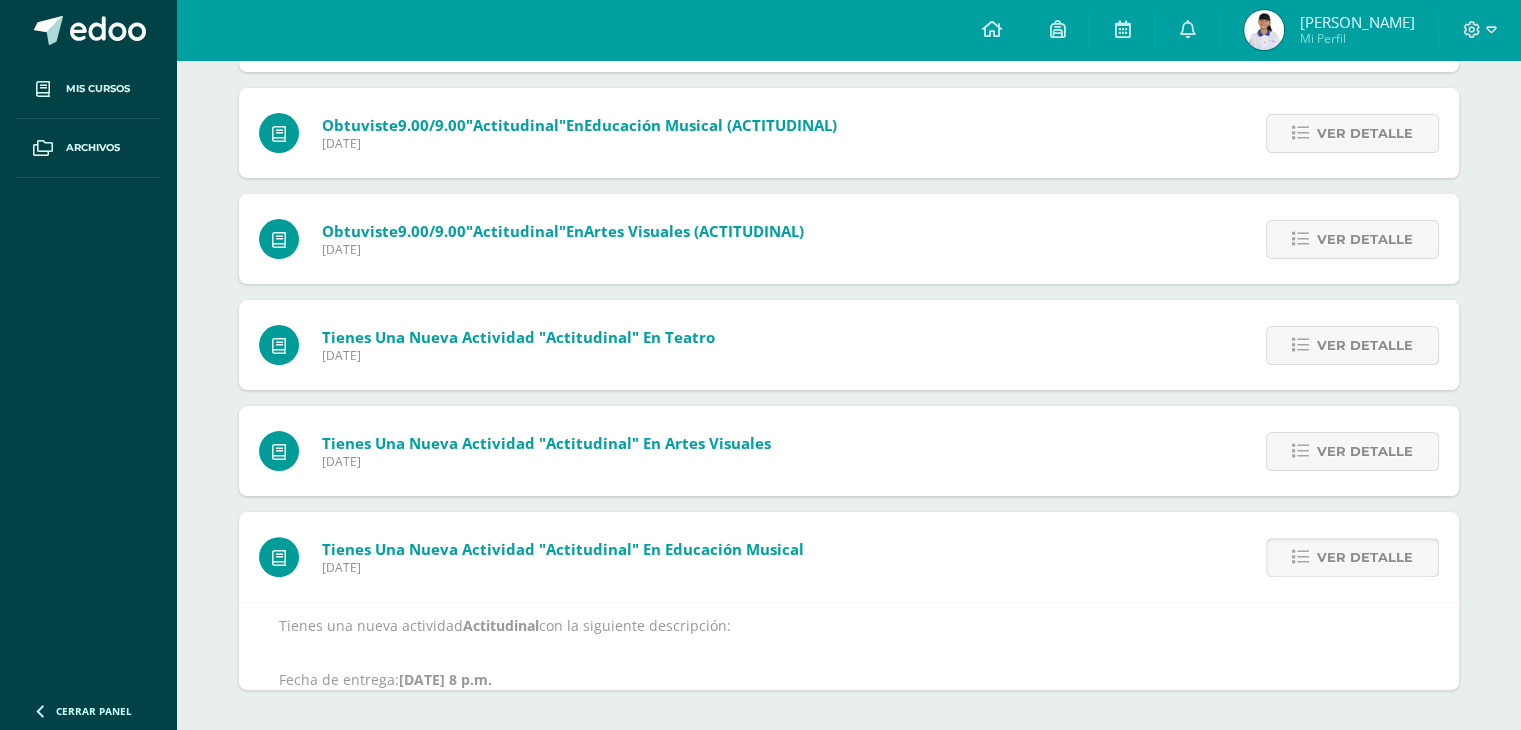 scroll, scrollTop: 474, scrollLeft: 0, axis: vertical 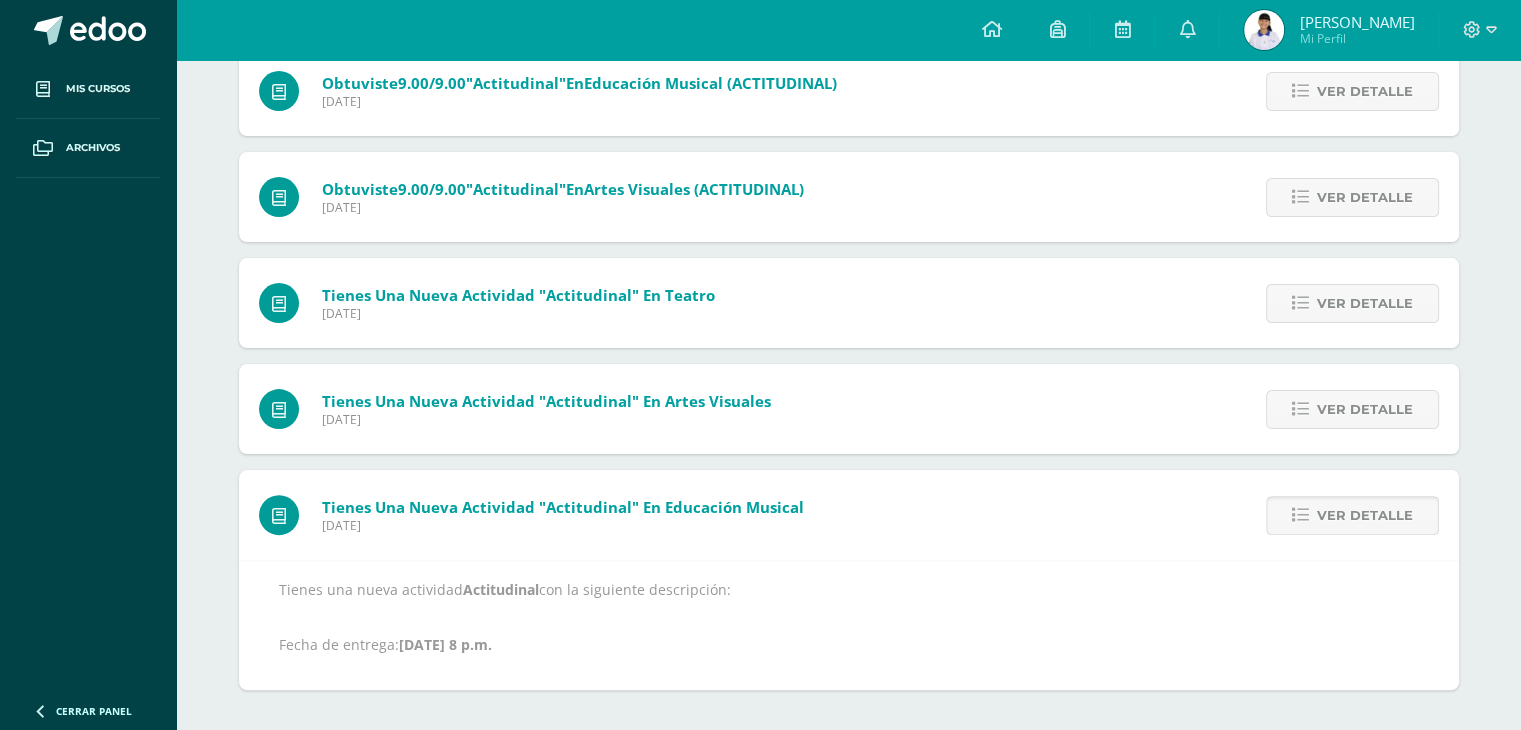 click on "Ver detalle" at bounding box center [1365, 515] 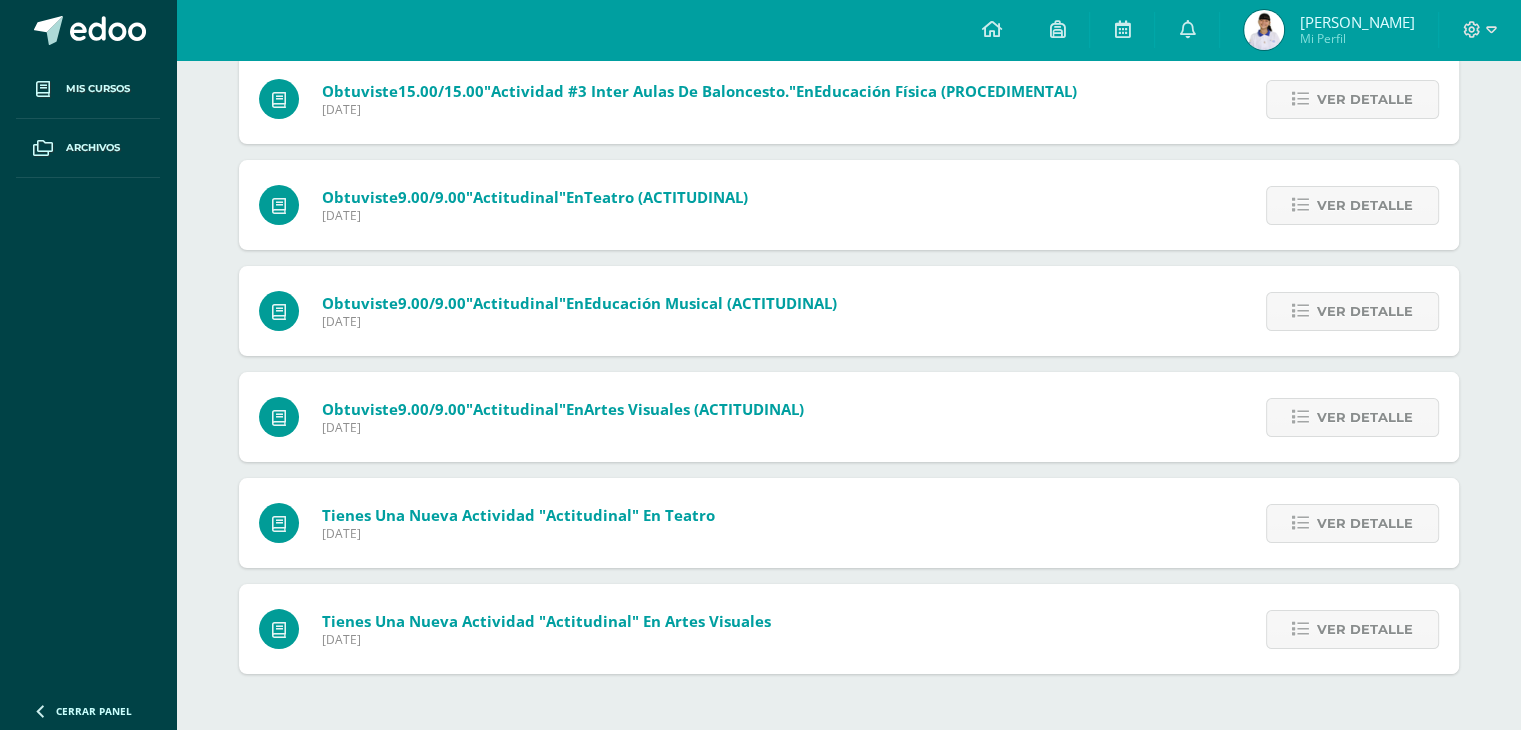 scroll, scrollTop: 239, scrollLeft: 0, axis: vertical 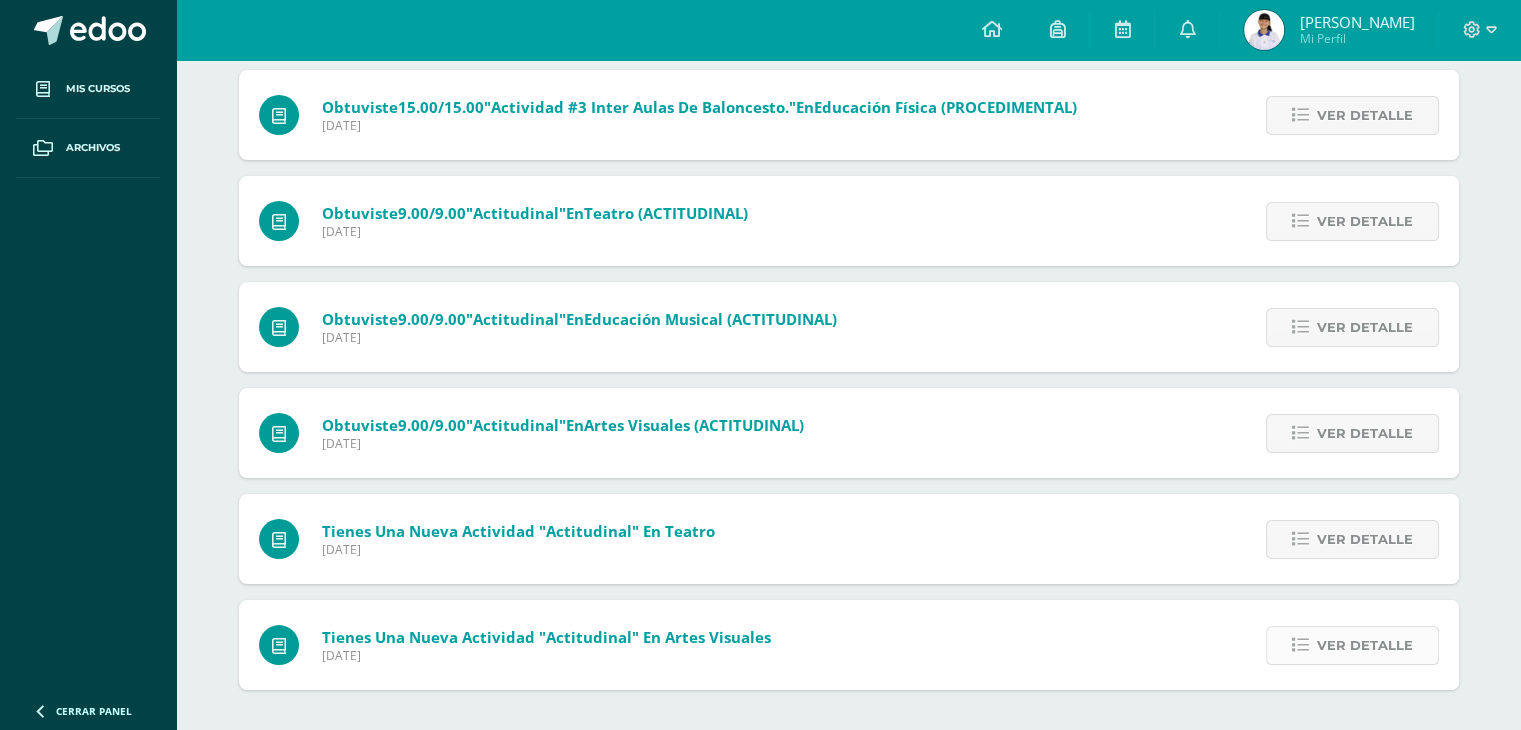 click on "Ver detalle" at bounding box center [1365, 645] 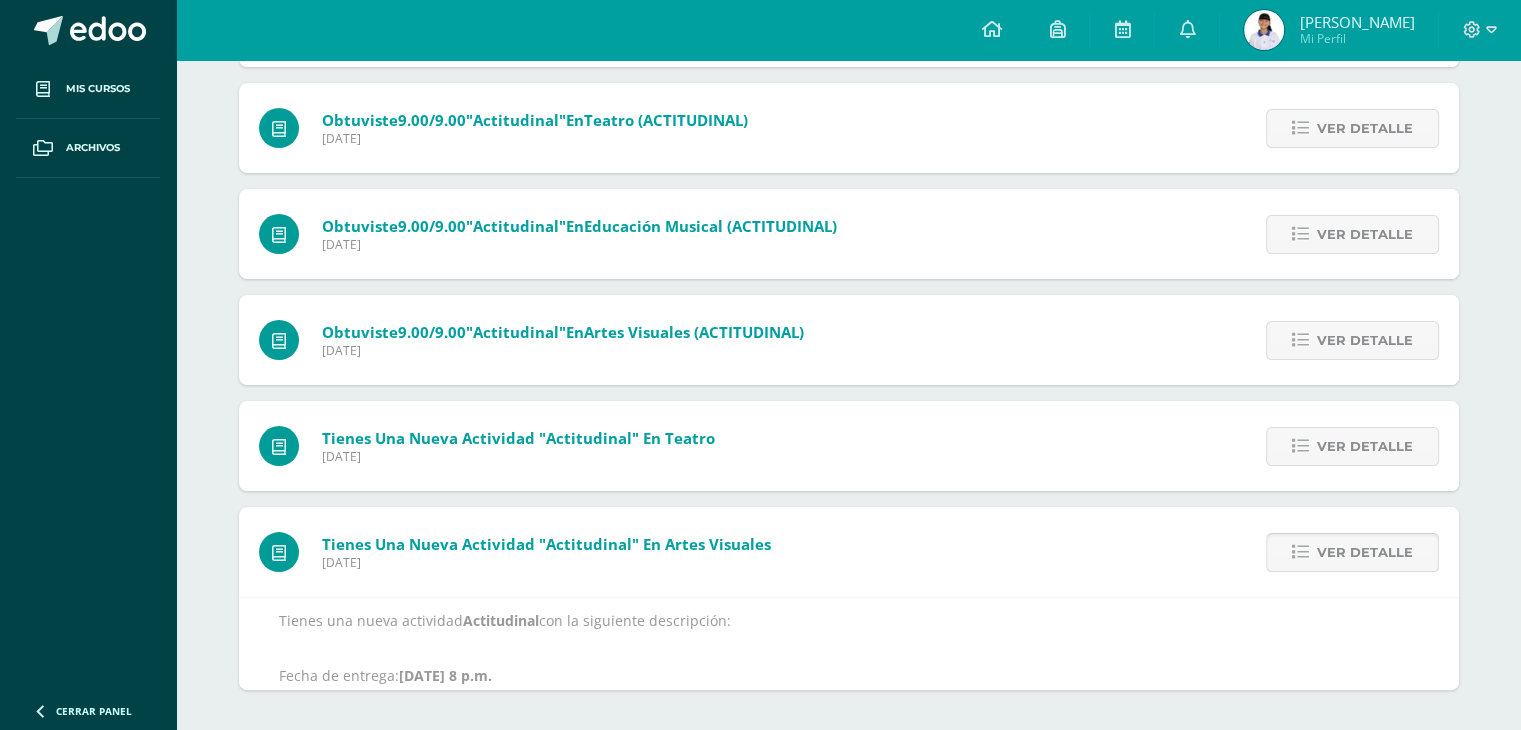 scroll, scrollTop: 368, scrollLeft: 0, axis: vertical 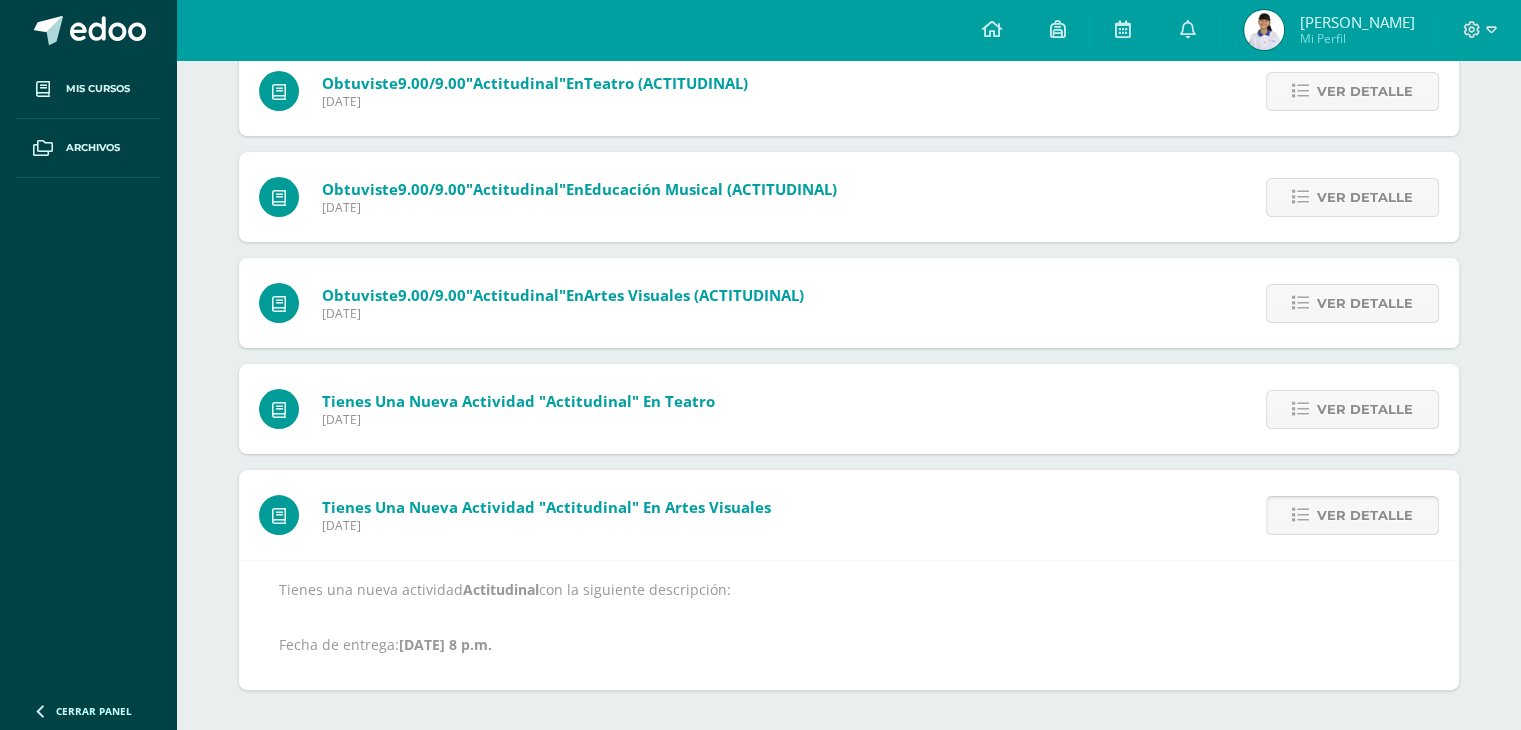 click on "Ver detalle" at bounding box center (1365, 515) 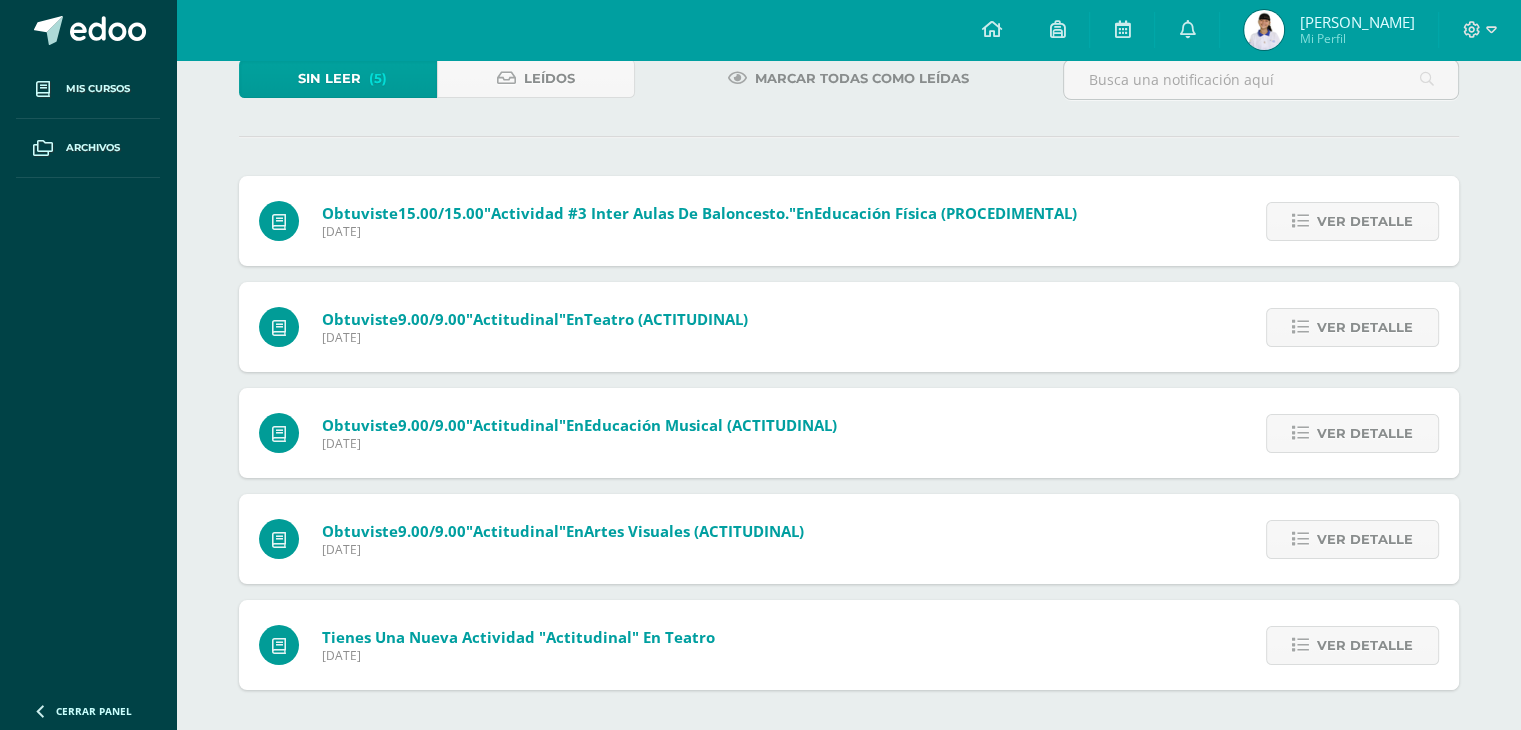 scroll, scrollTop: 132, scrollLeft: 0, axis: vertical 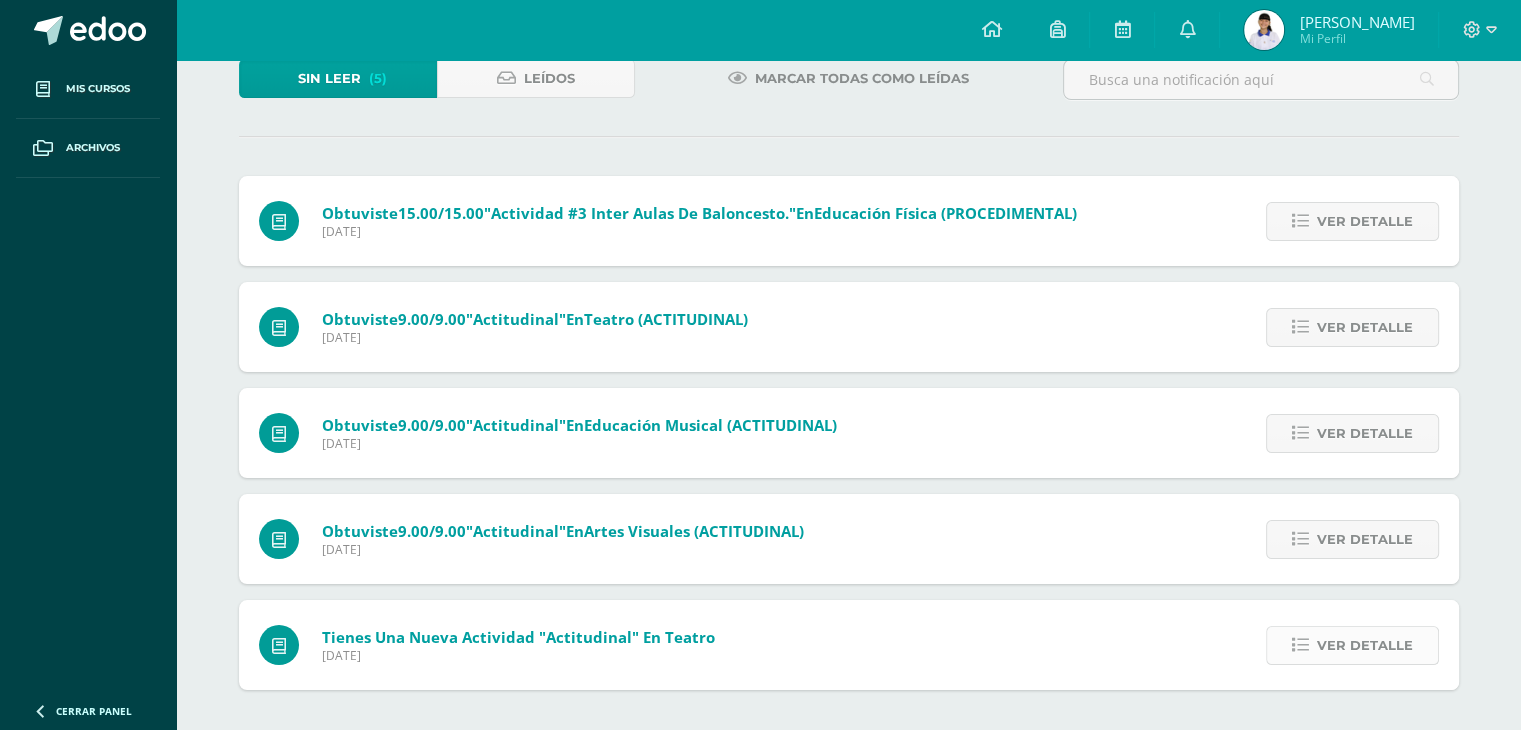 click on "Ver detalle" at bounding box center [1365, 645] 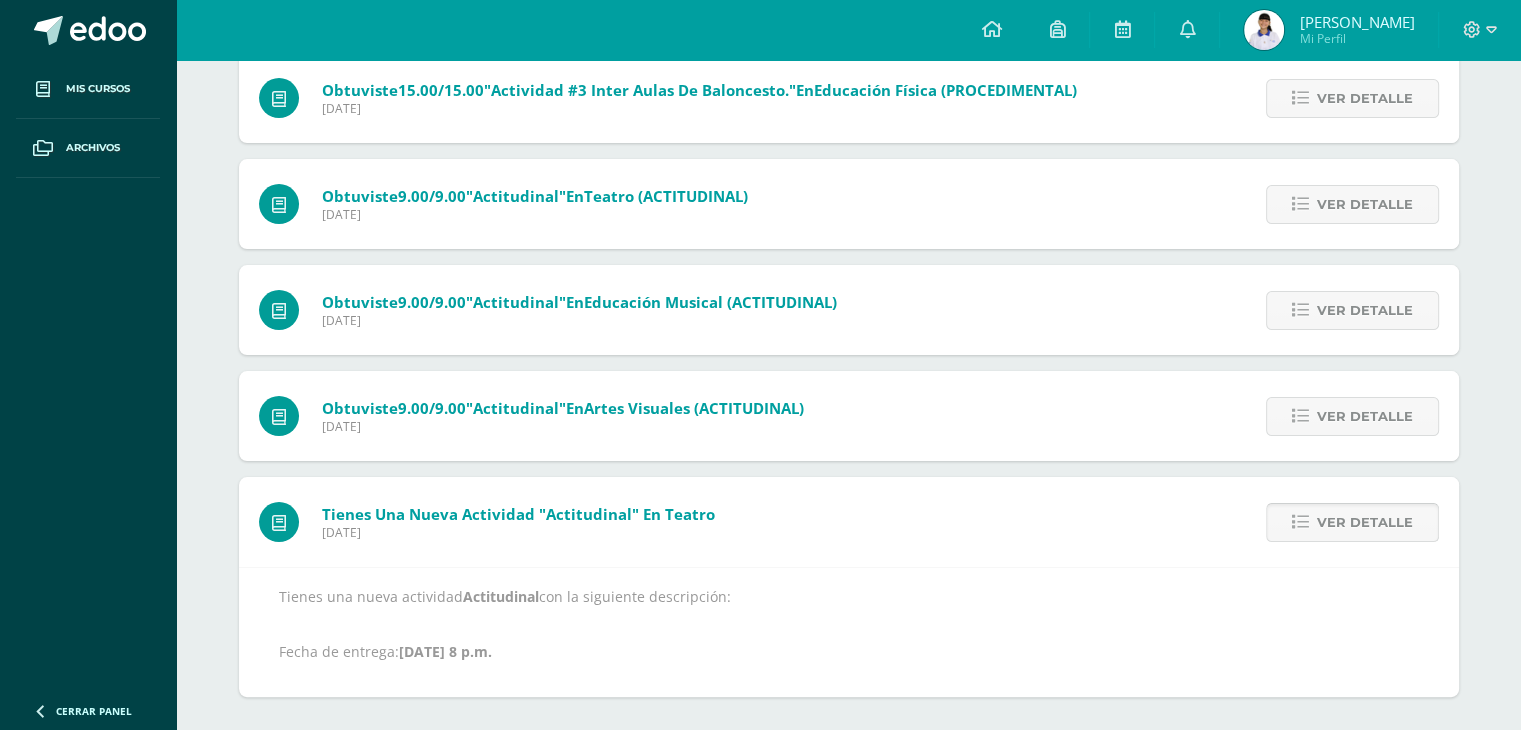 scroll, scrollTop: 262, scrollLeft: 0, axis: vertical 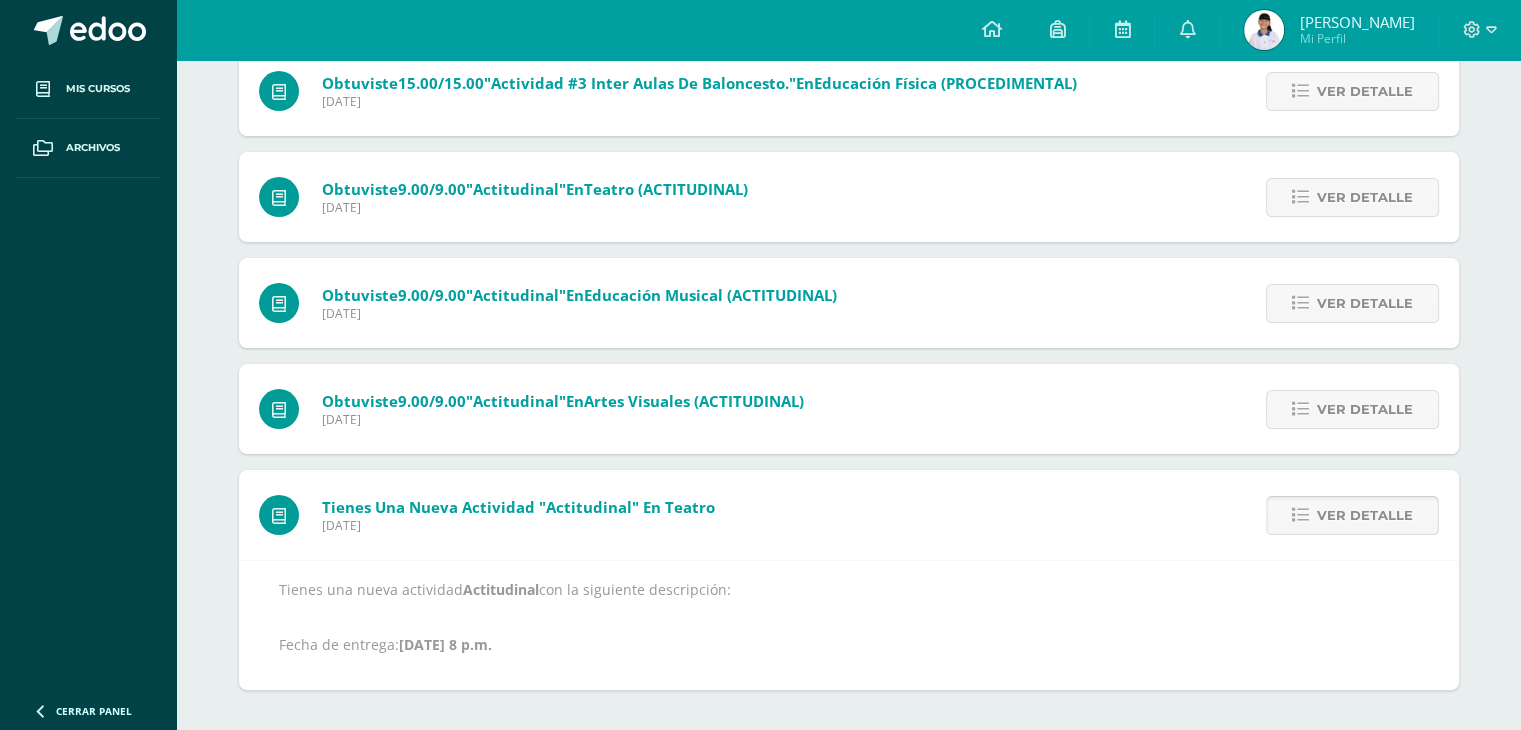 click on "Ver detalle" at bounding box center [1365, 515] 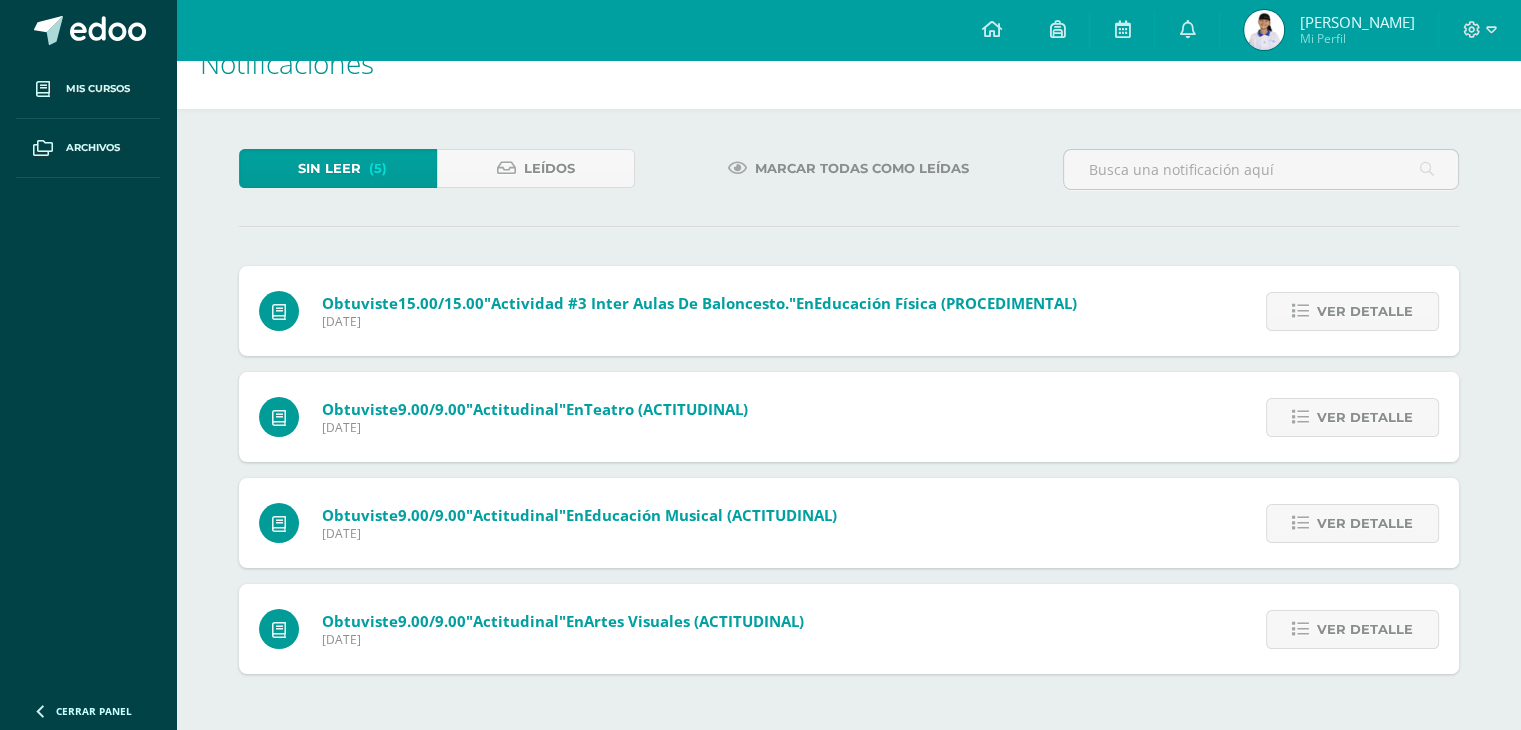 scroll, scrollTop: 27, scrollLeft: 0, axis: vertical 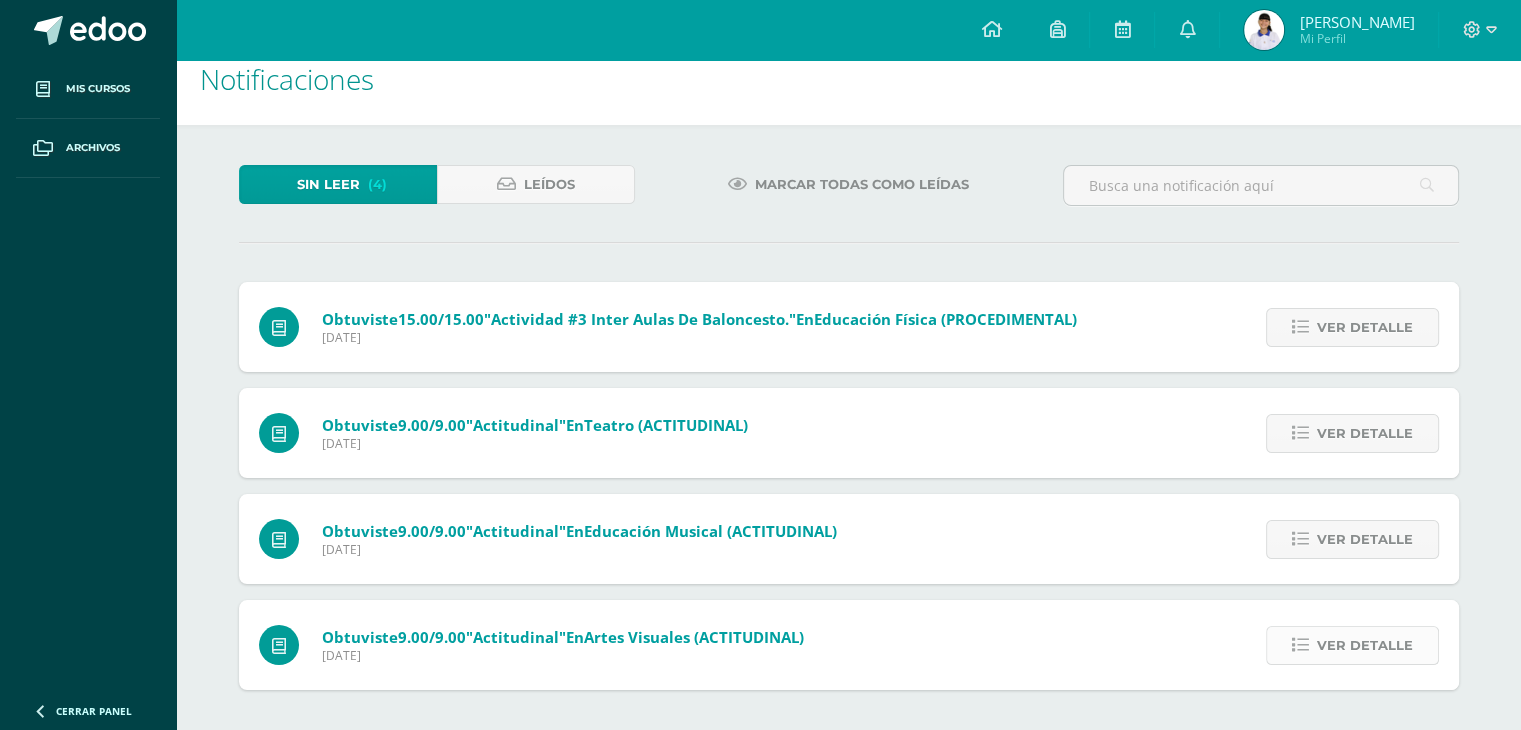 click on "Ver detalle" at bounding box center (1365, 645) 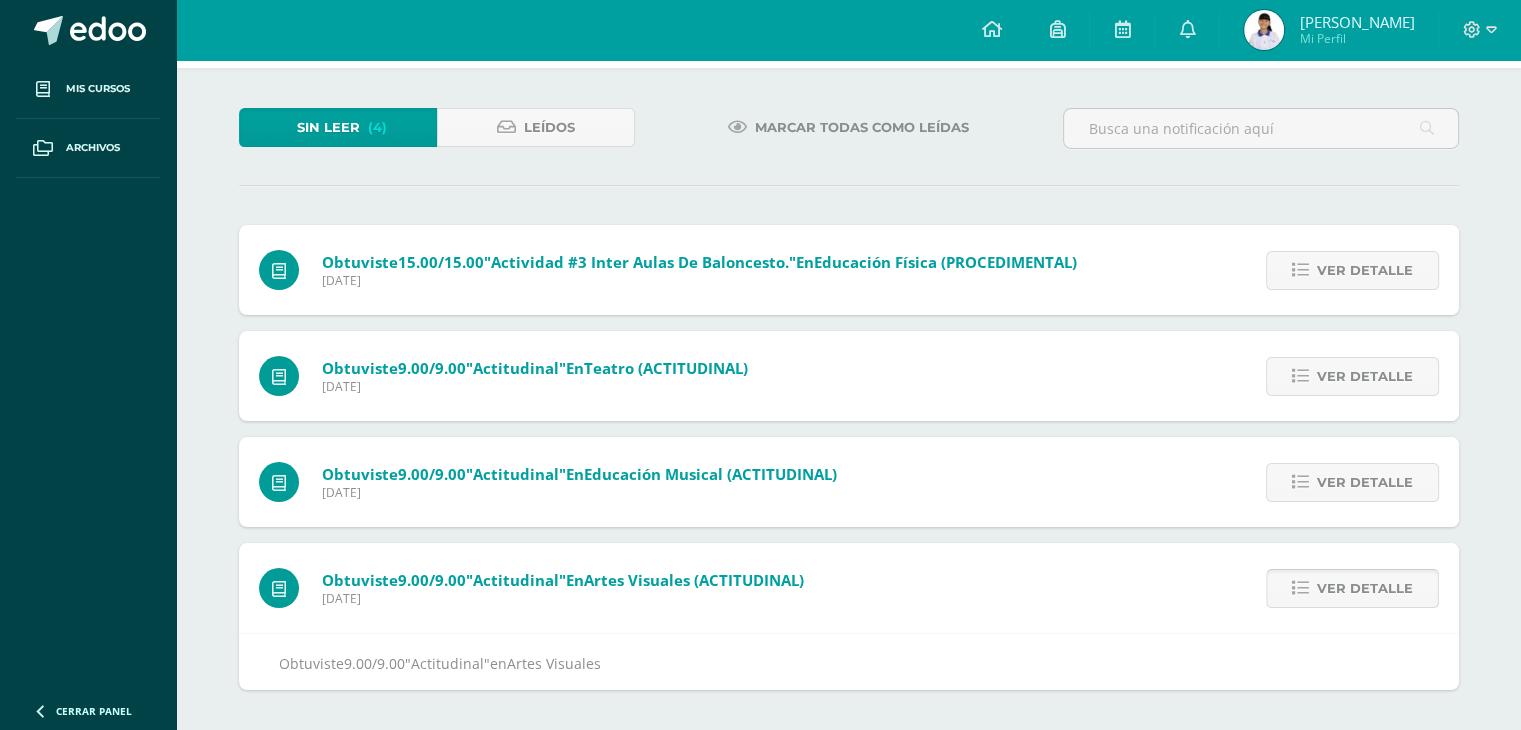 scroll, scrollTop: 92, scrollLeft: 0, axis: vertical 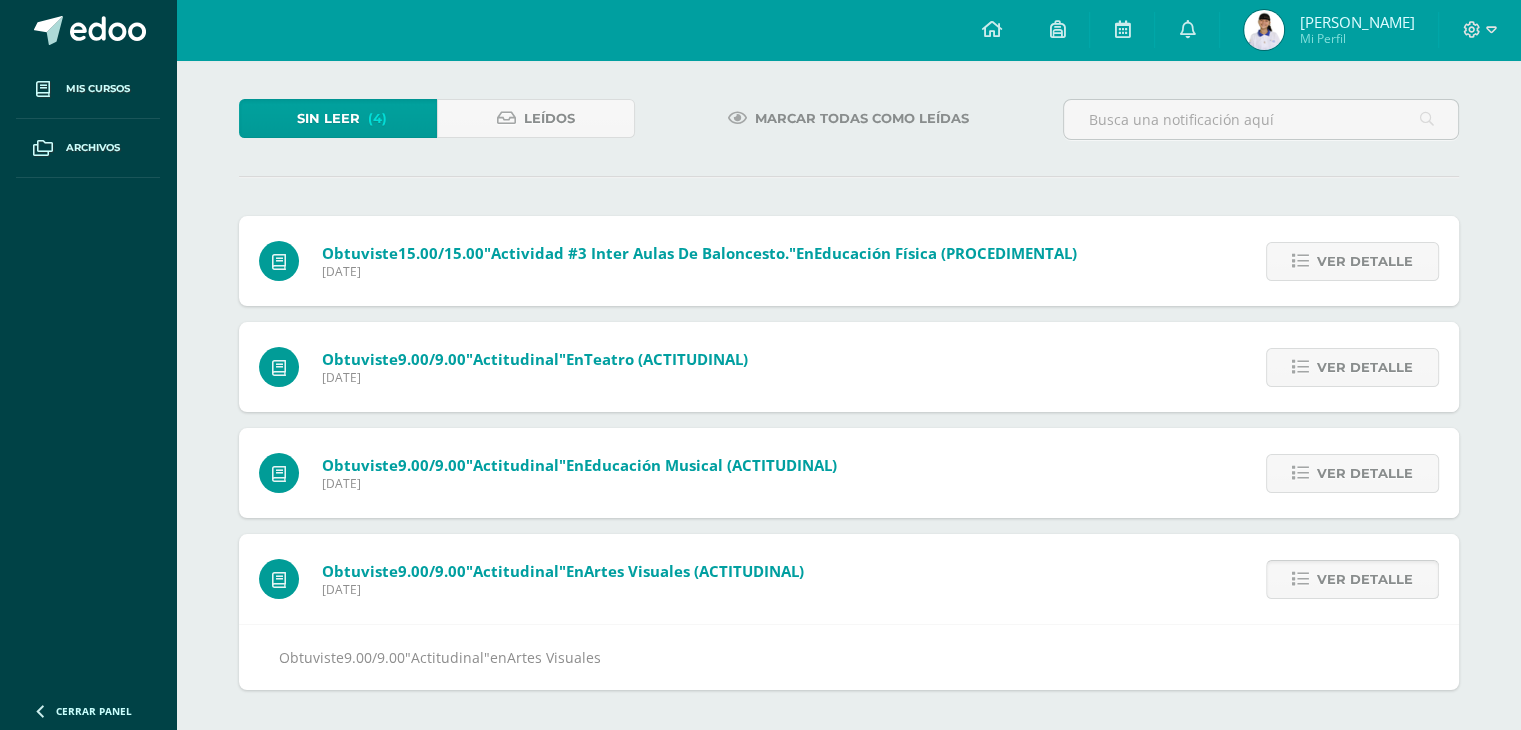 click on "Ver detalle" at bounding box center [1365, 579] 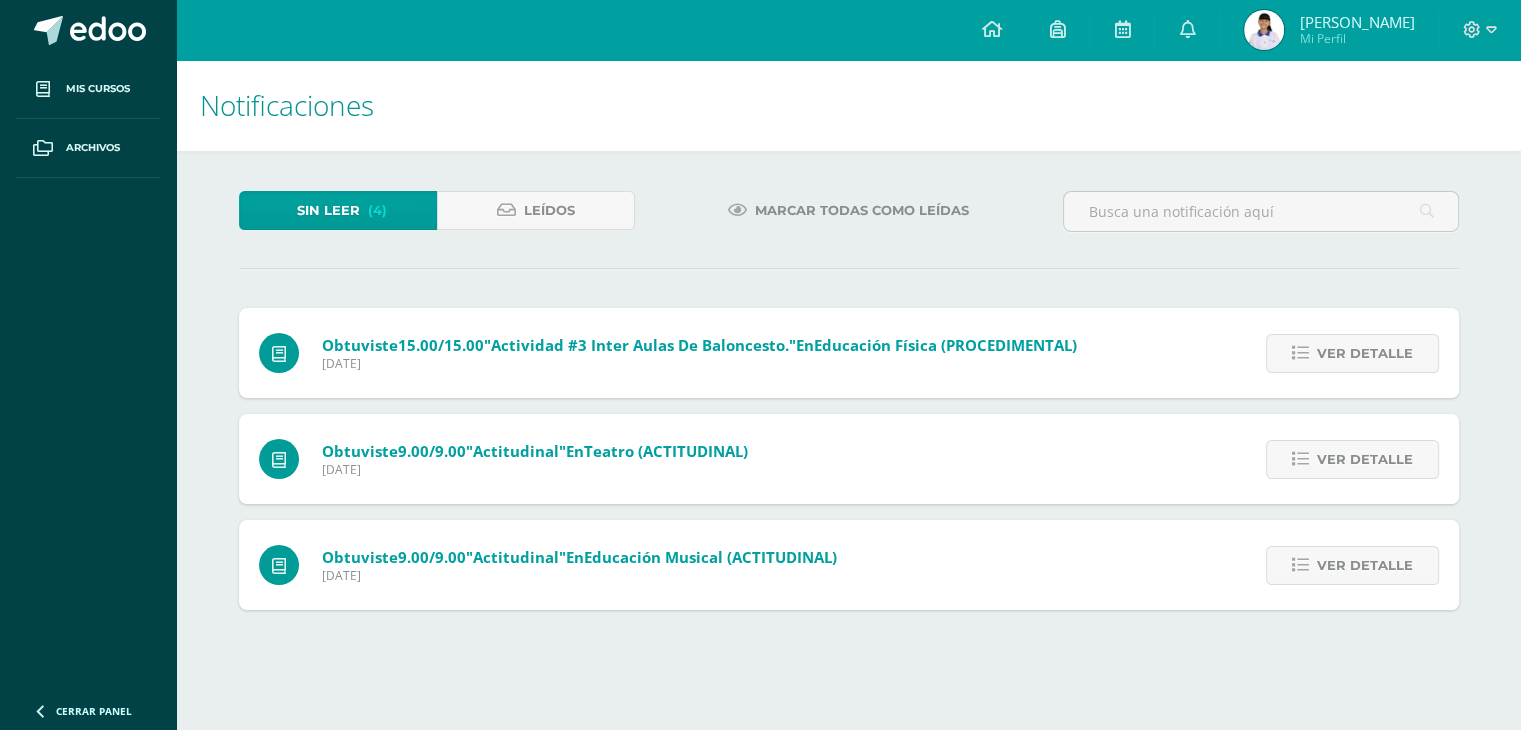 scroll, scrollTop: 0, scrollLeft: 0, axis: both 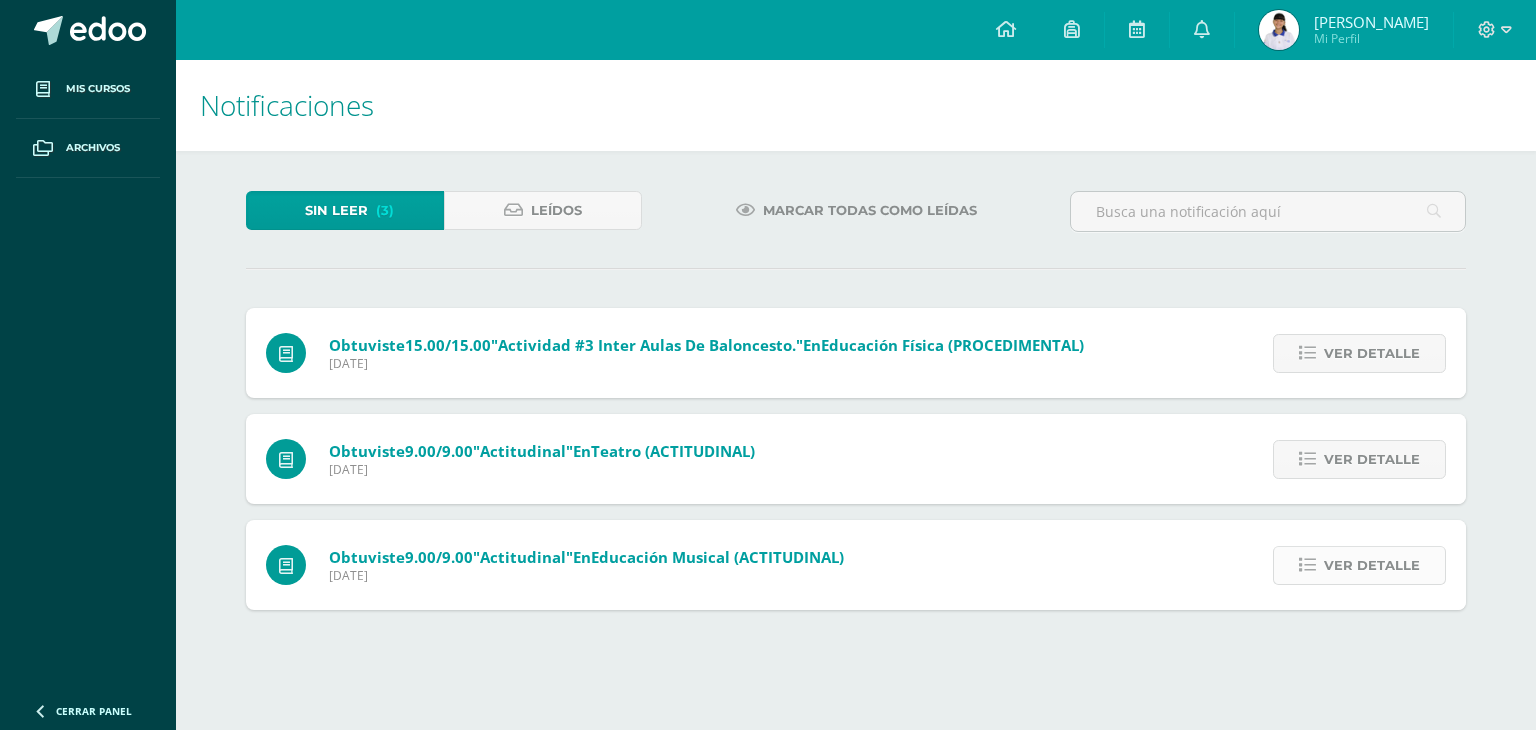 click on "Ver detalle" at bounding box center [1372, 565] 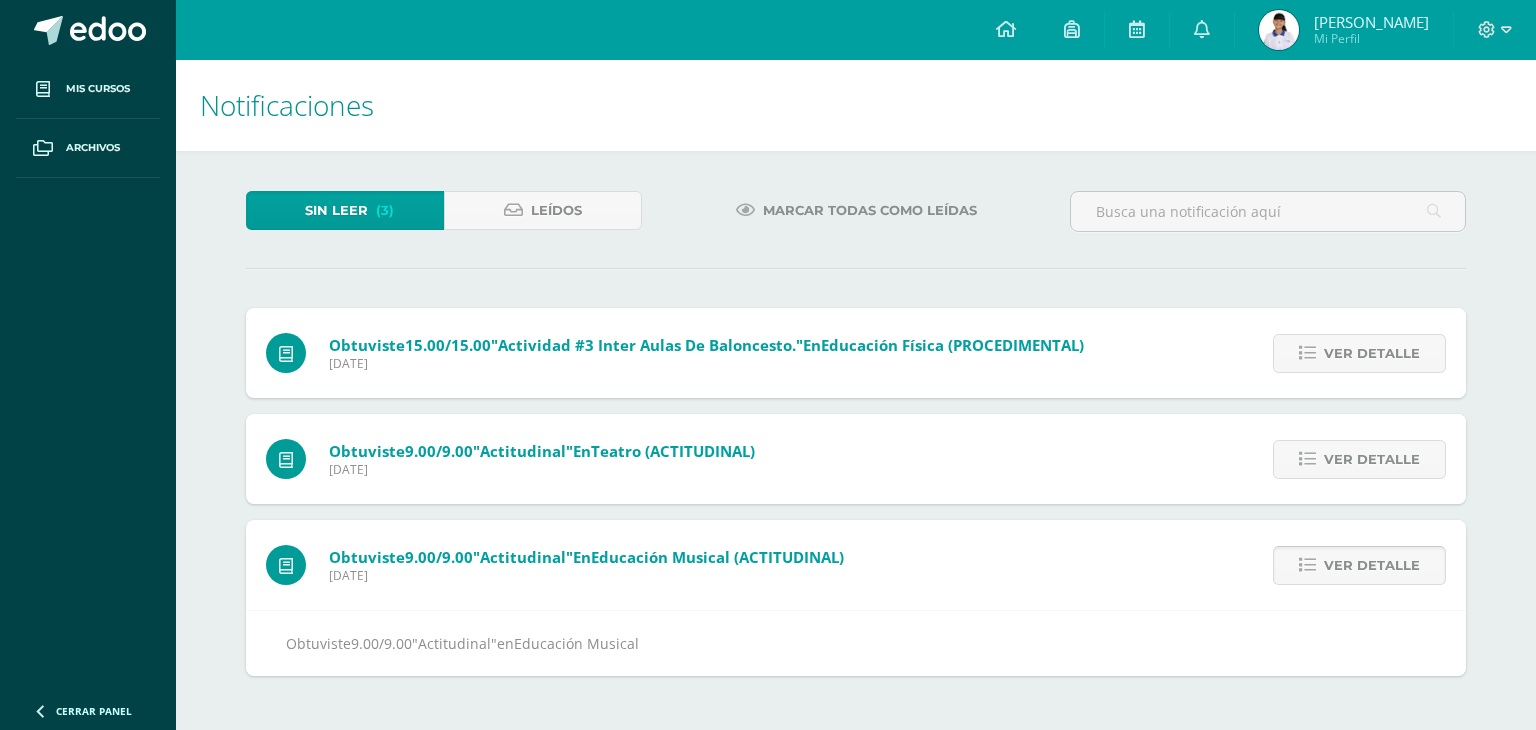 click on "Ver detalle" at bounding box center (1372, 565) 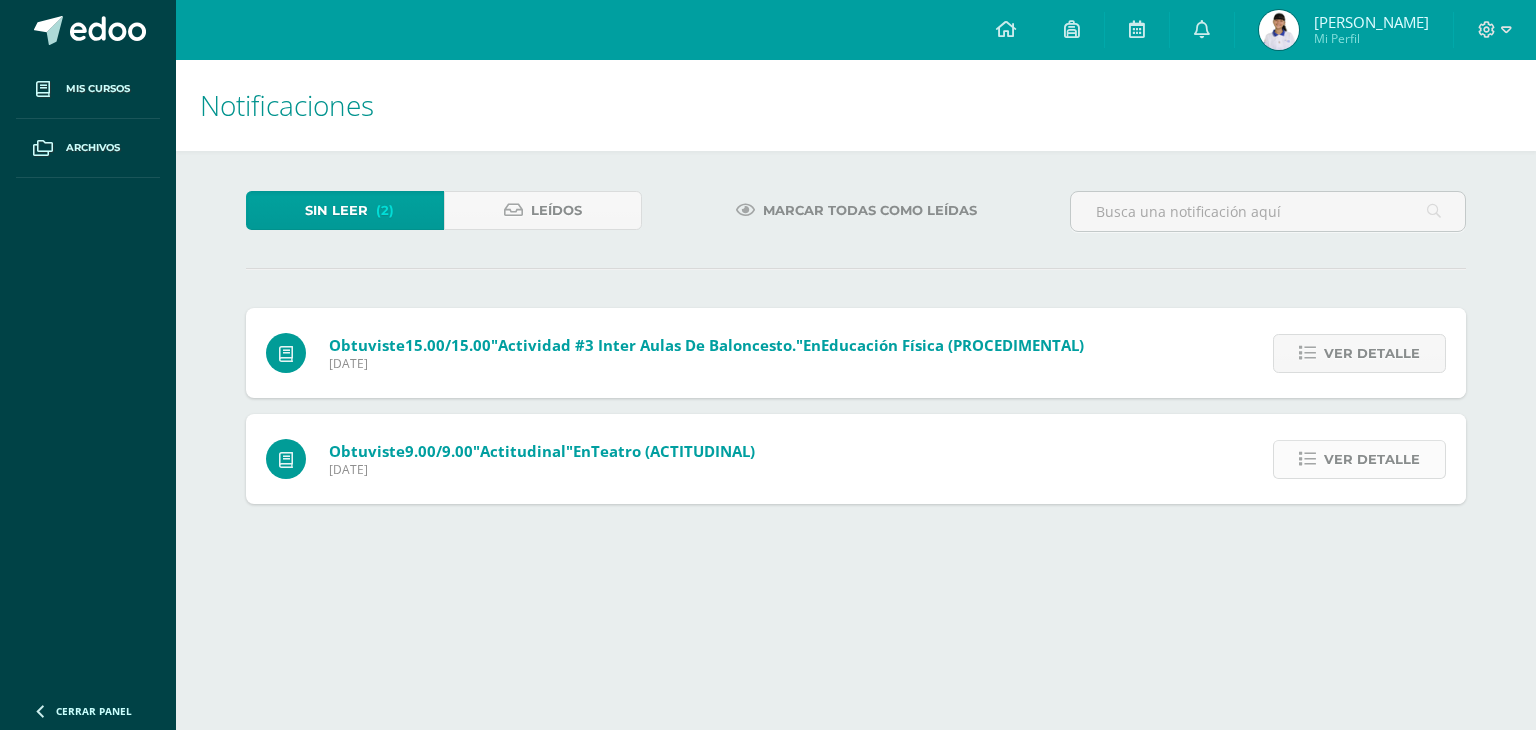 click on "Ver detalle" at bounding box center [1372, 459] 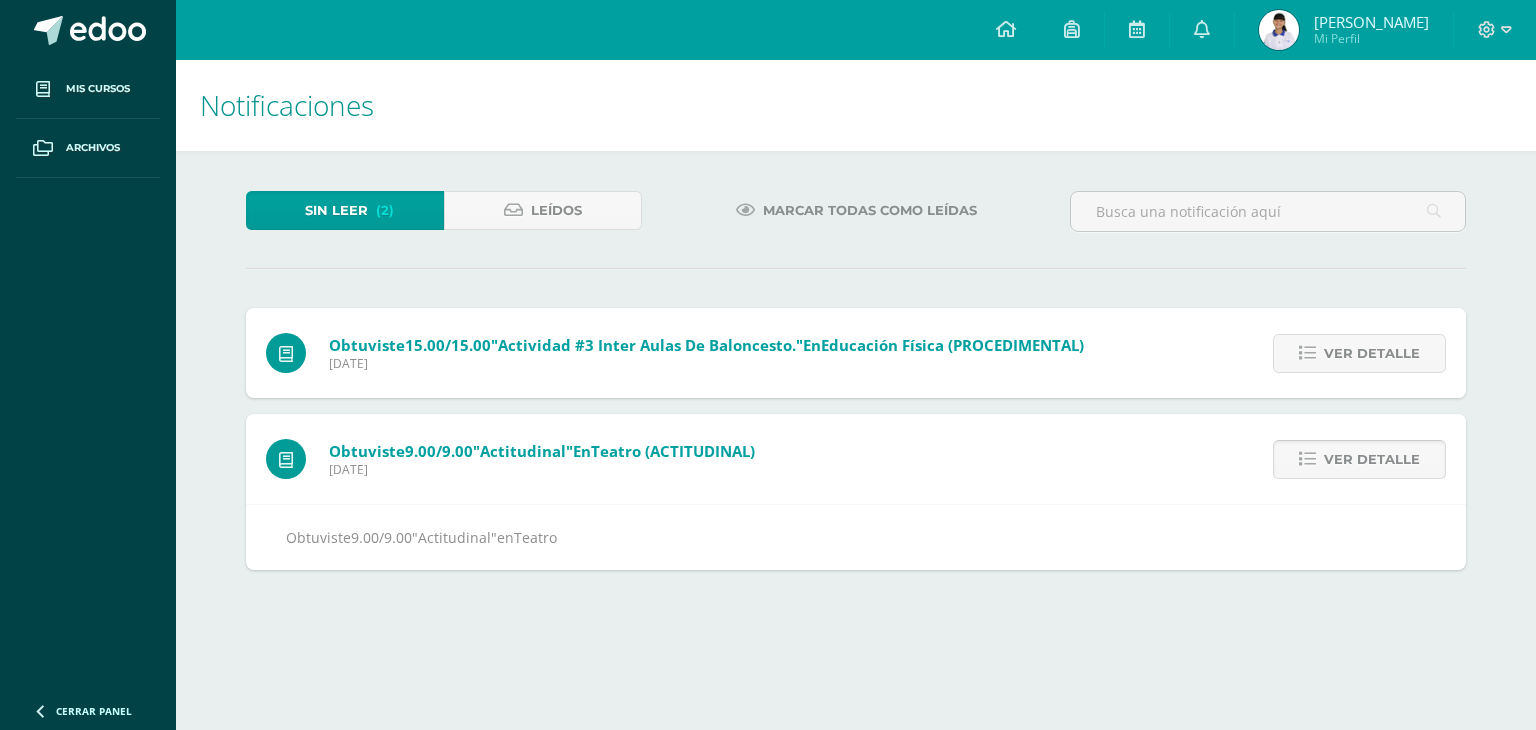 click on "Ver detalle" at bounding box center (1372, 459) 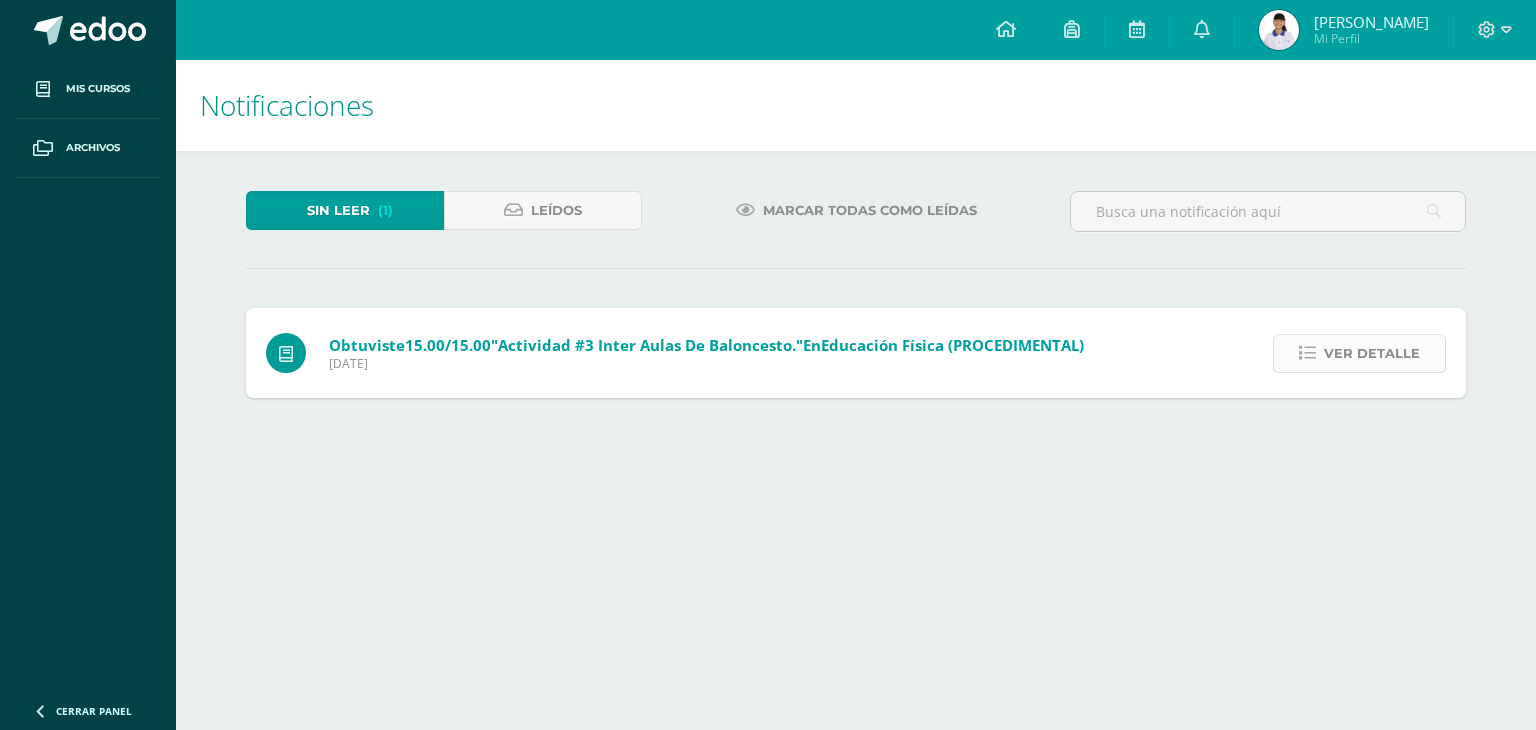 click on "Ver detalle" at bounding box center (1372, 353) 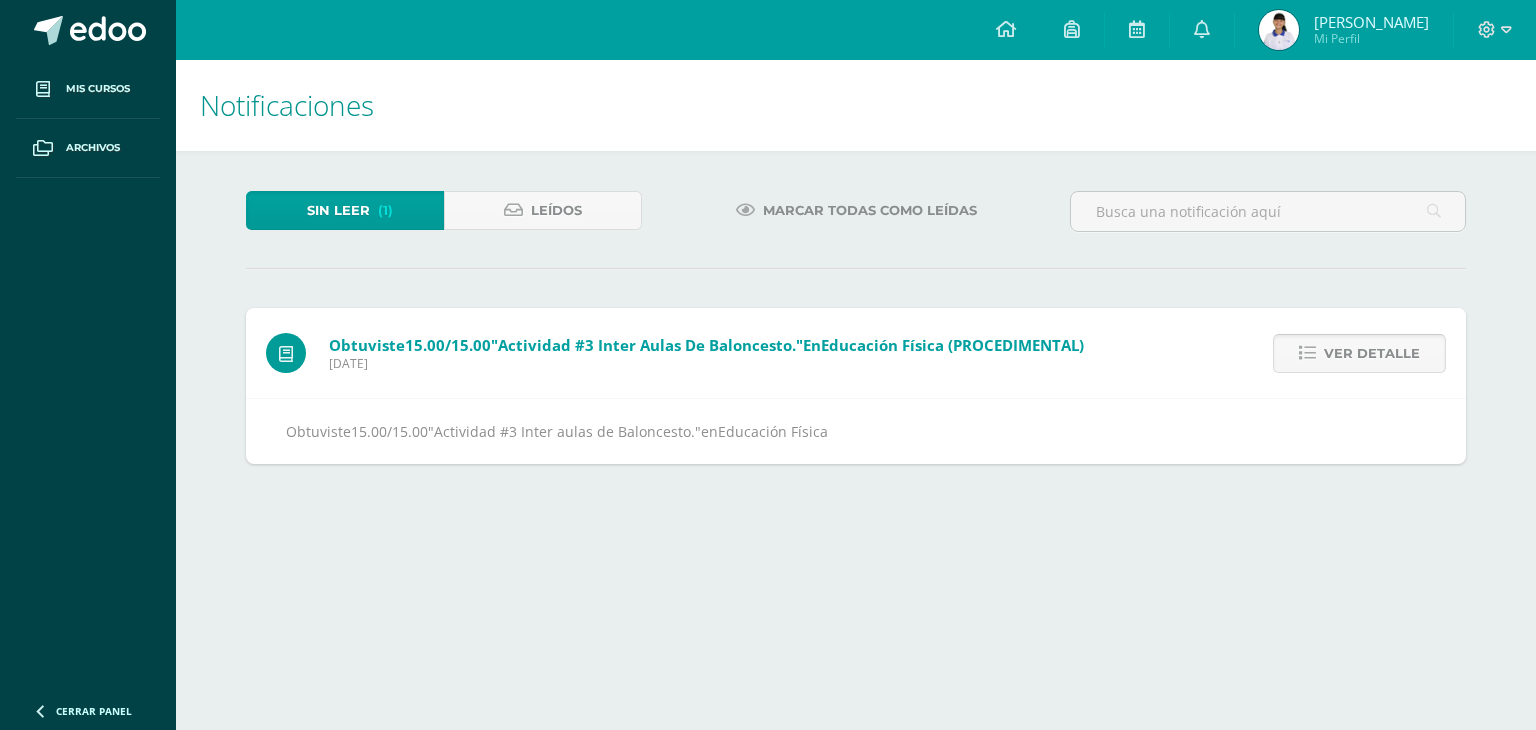 click on "Ver detalle" at bounding box center (1372, 353) 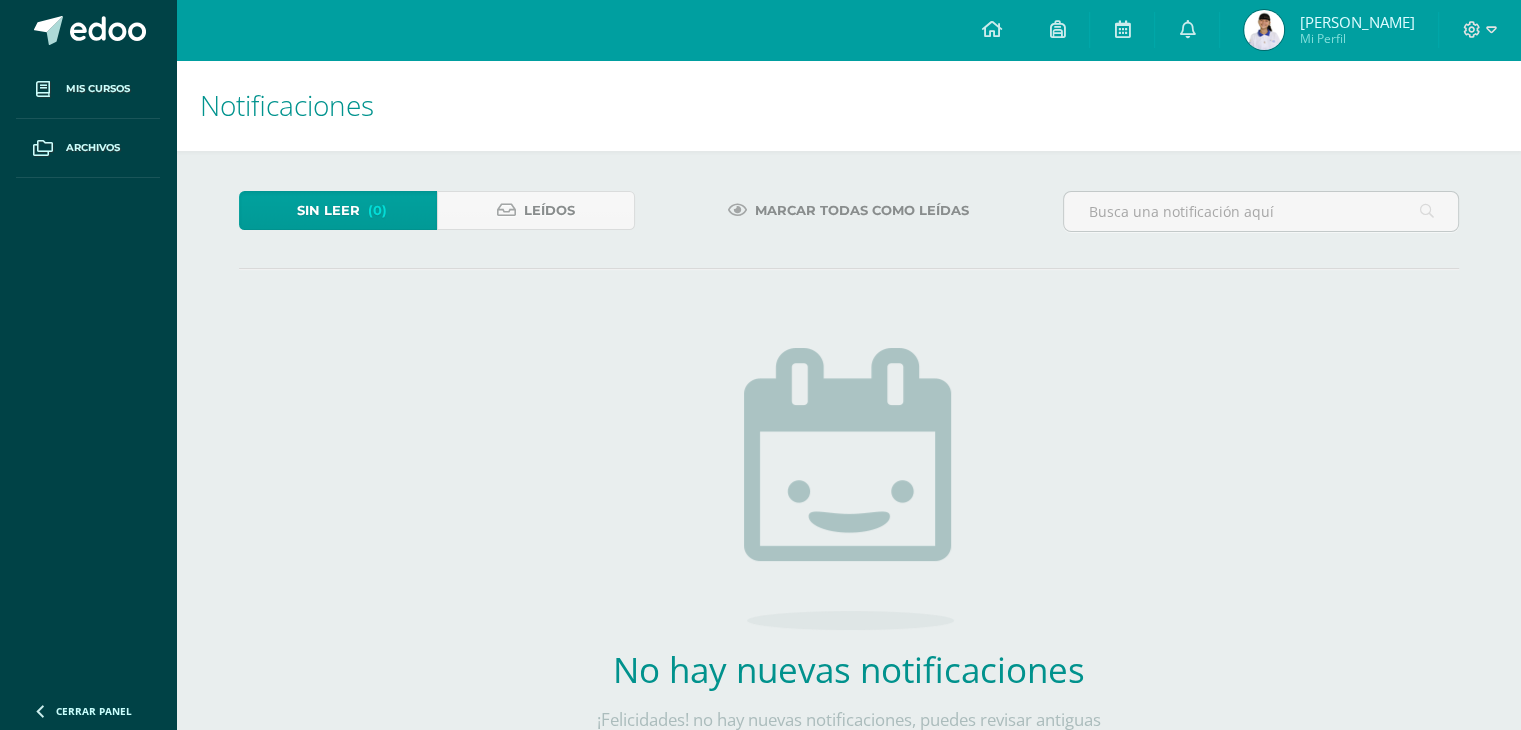 click on "[PERSON_NAME]" at bounding box center (1356, 22) 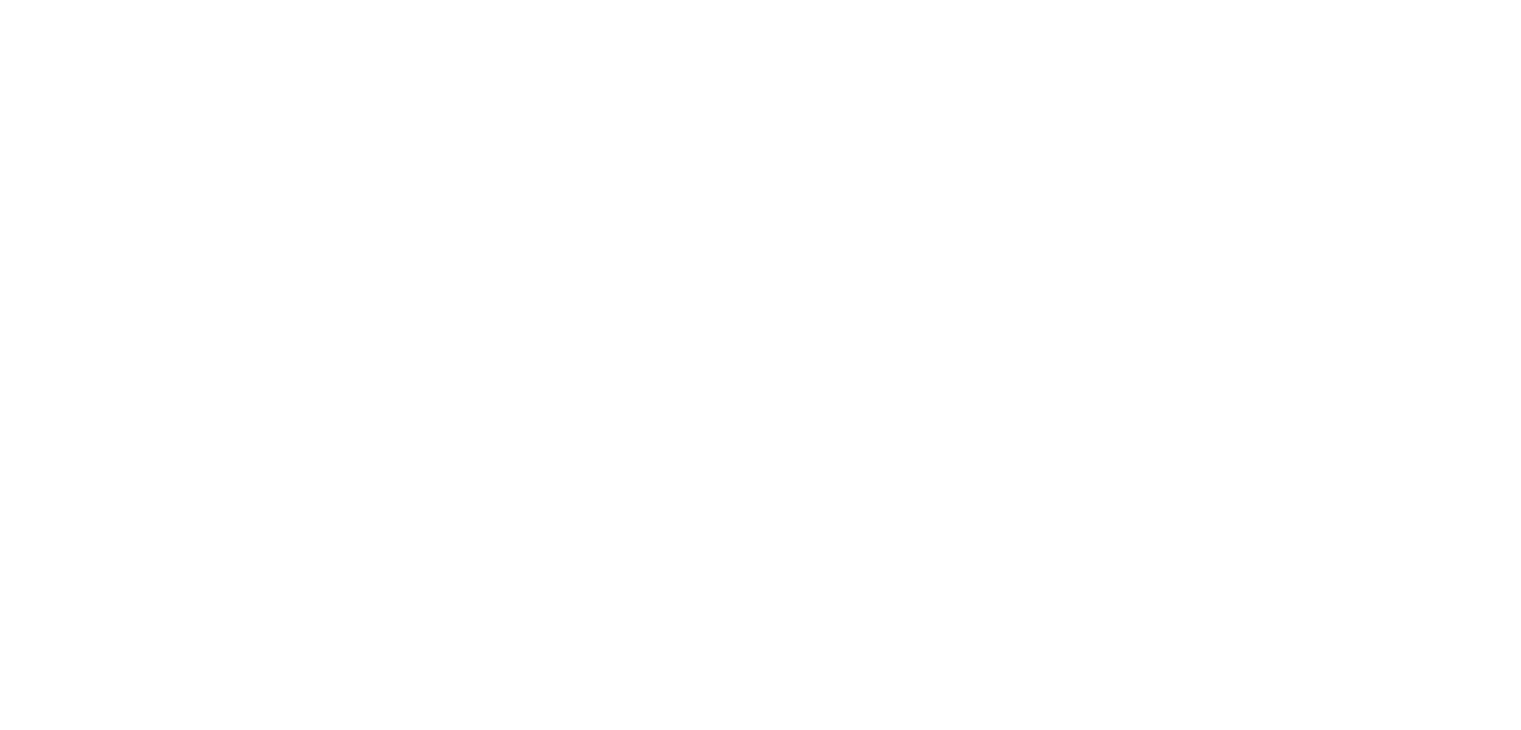 scroll, scrollTop: 0, scrollLeft: 0, axis: both 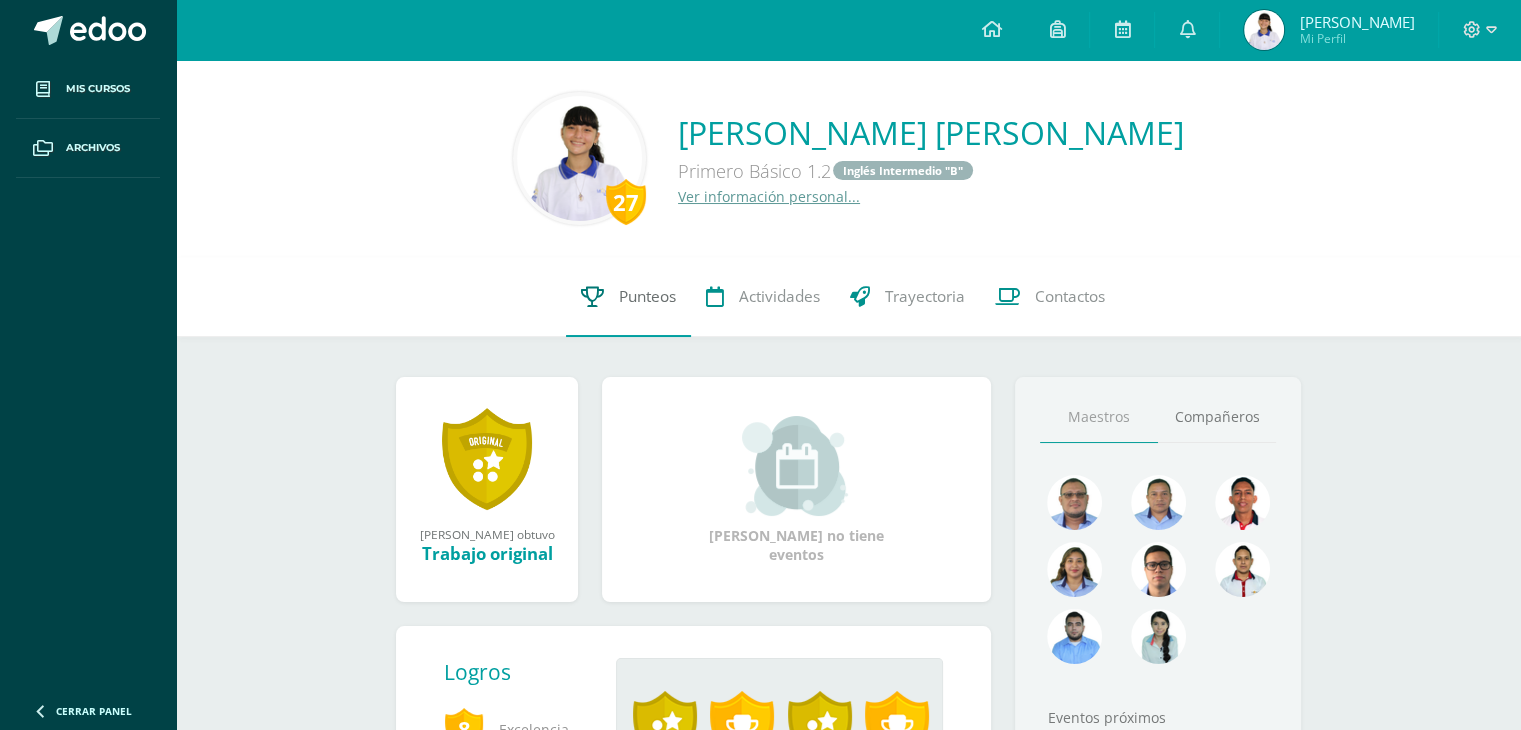 click on "Punteos" at bounding box center (647, 296) 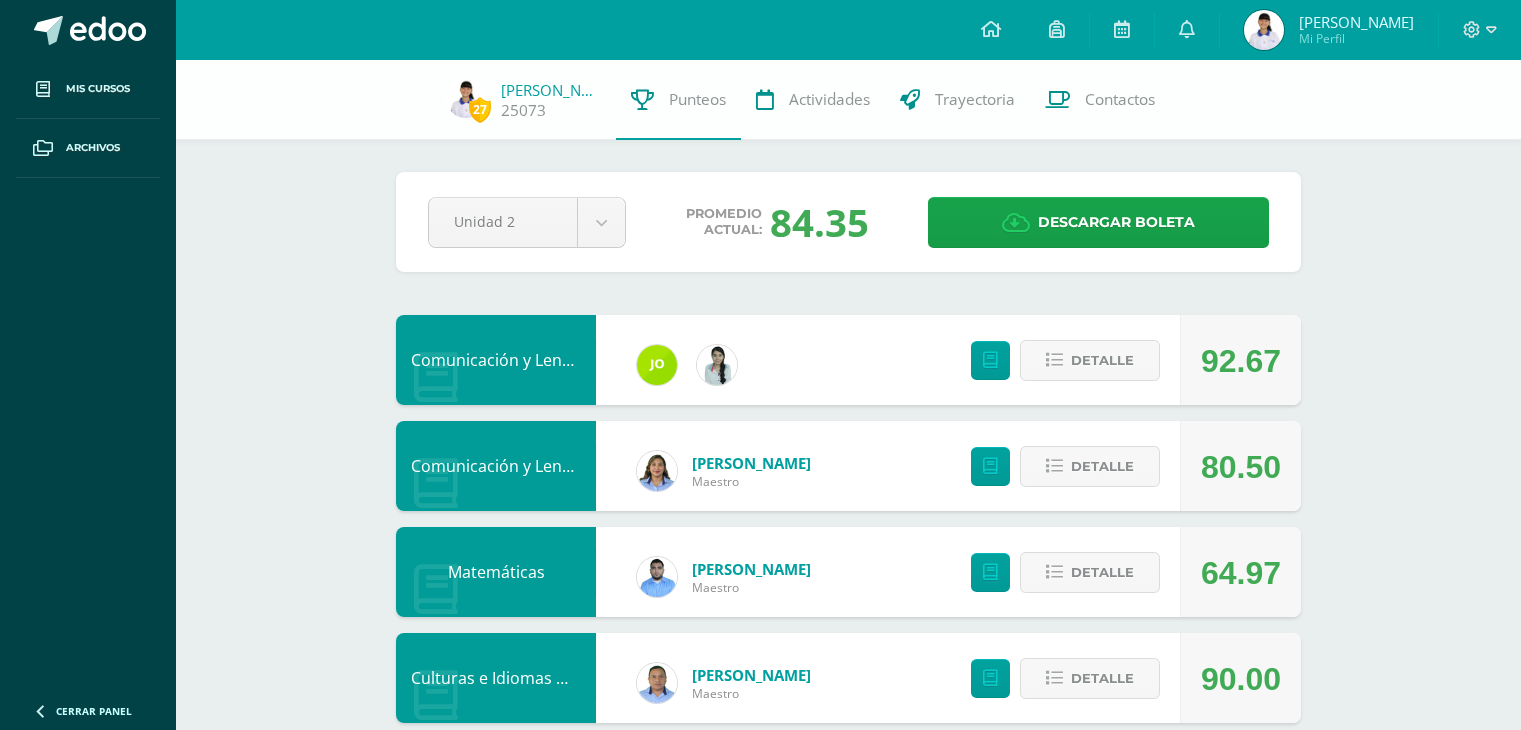 scroll, scrollTop: 0, scrollLeft: 0, axis: both 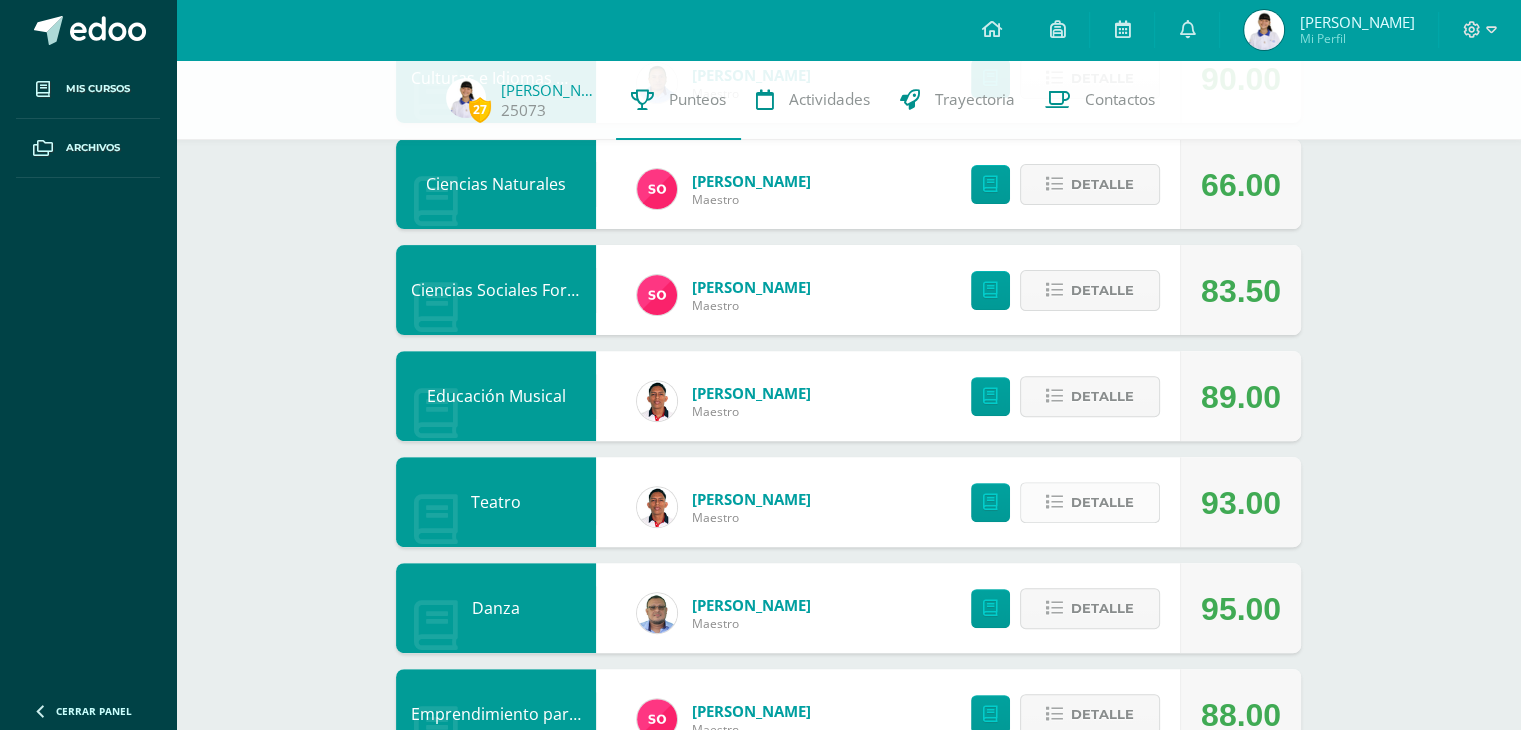 click at bounding box center (1054, 502) 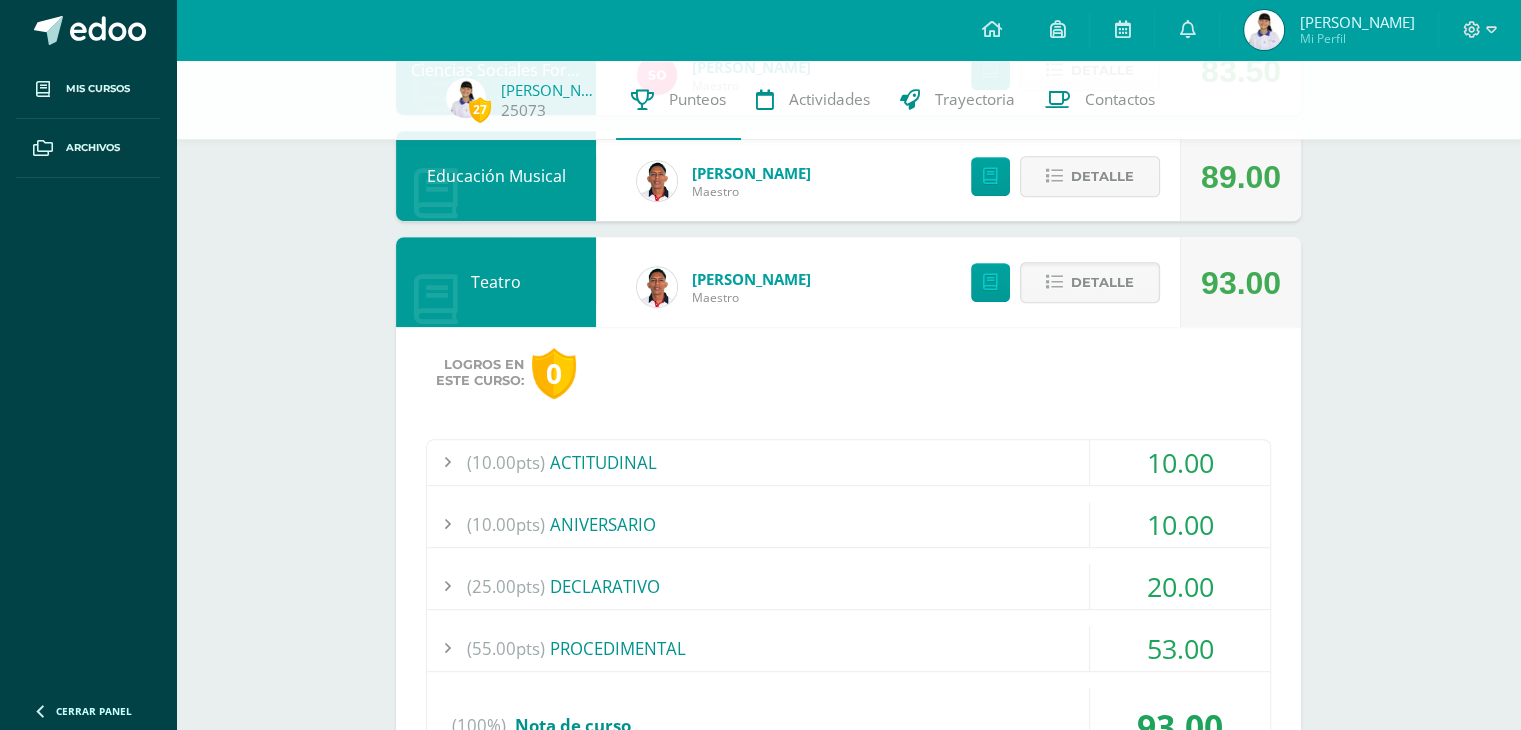 scroll, scrollTop: 823, scrollLeft: 0, axis: vertical 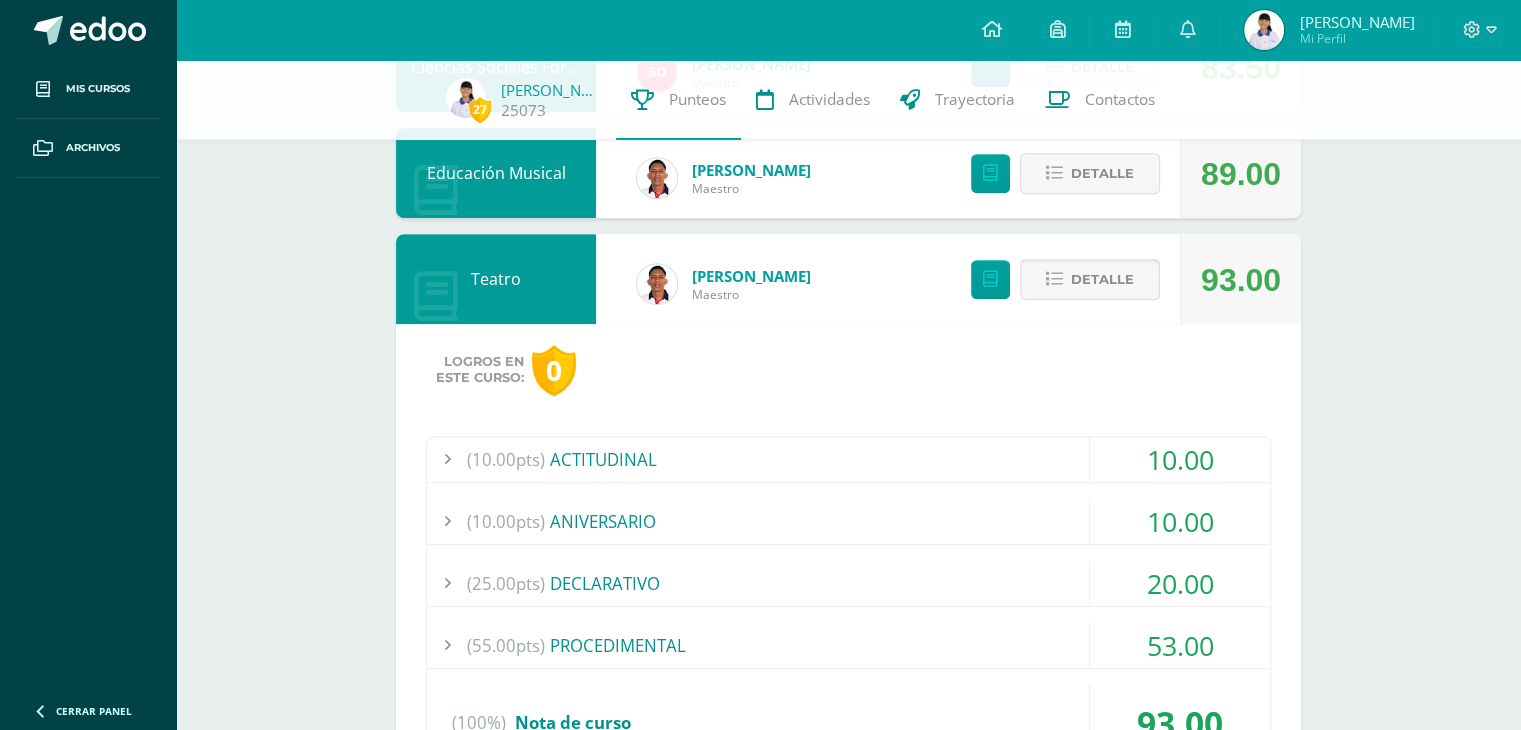click on "Detalle" at bounding box center [1102, 279] 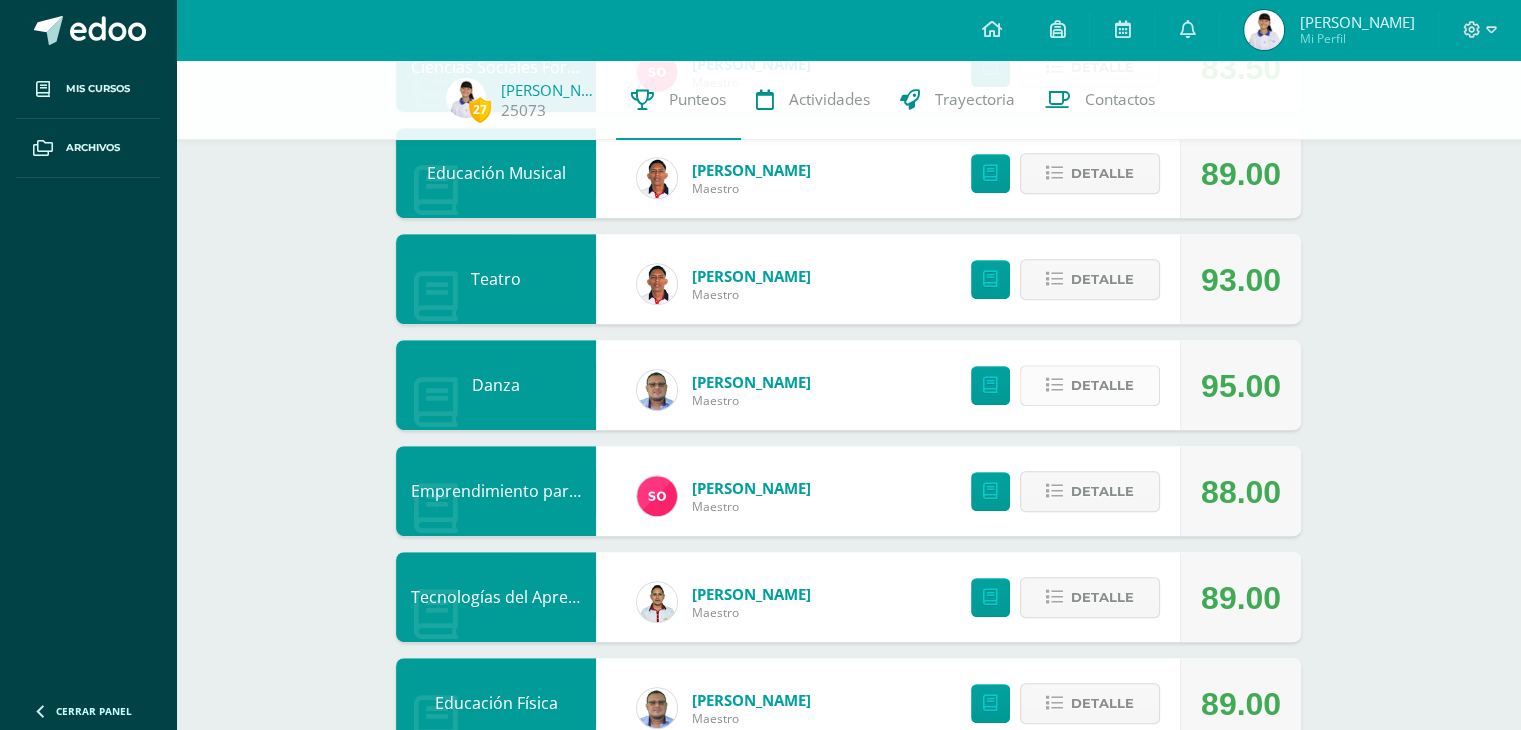 click on "Detalle" at bounding box center [1102, 385] 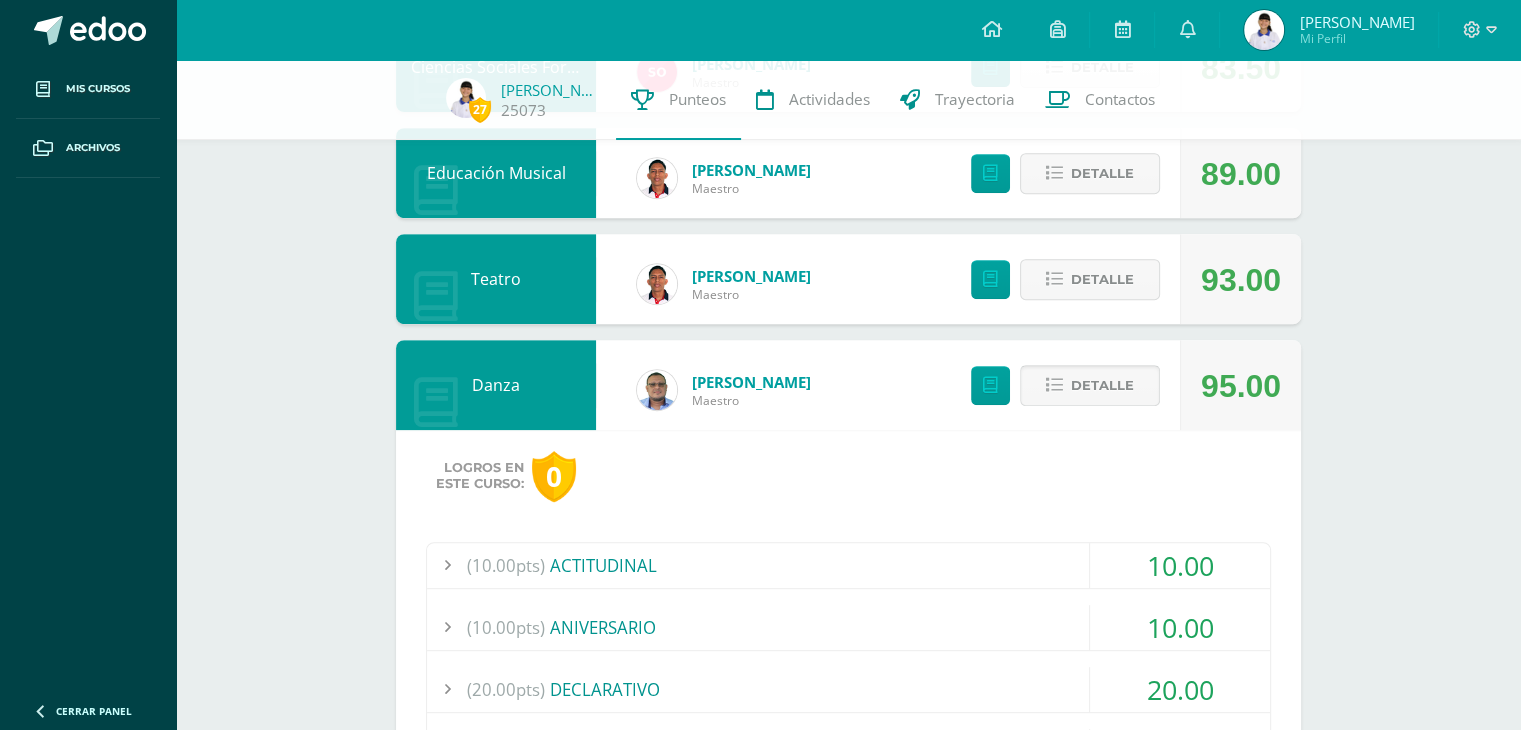 click on "Detalle" at bounding box center (1102, 385) 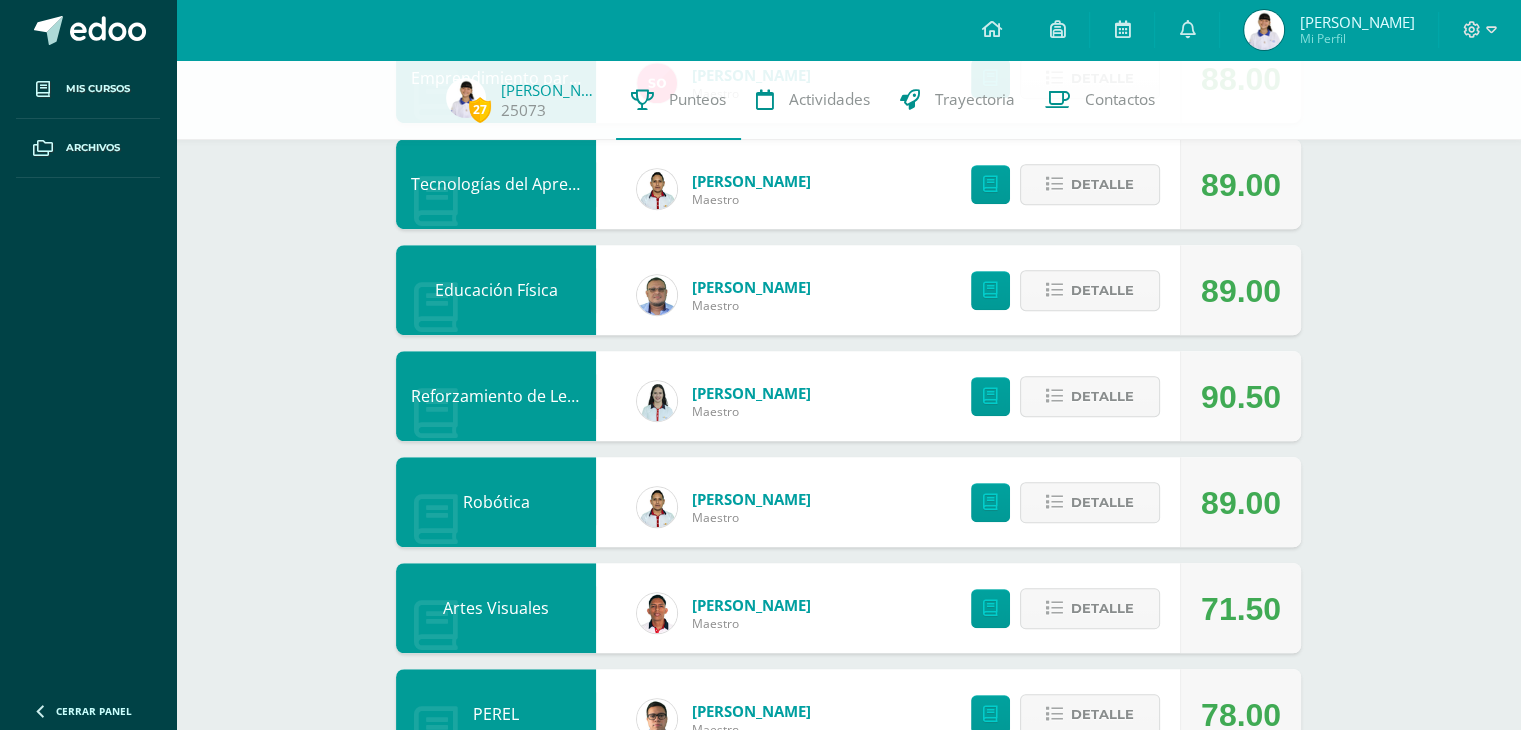 scroll, scrollTop: 1305, scrollLeft: 0, axis: vertical 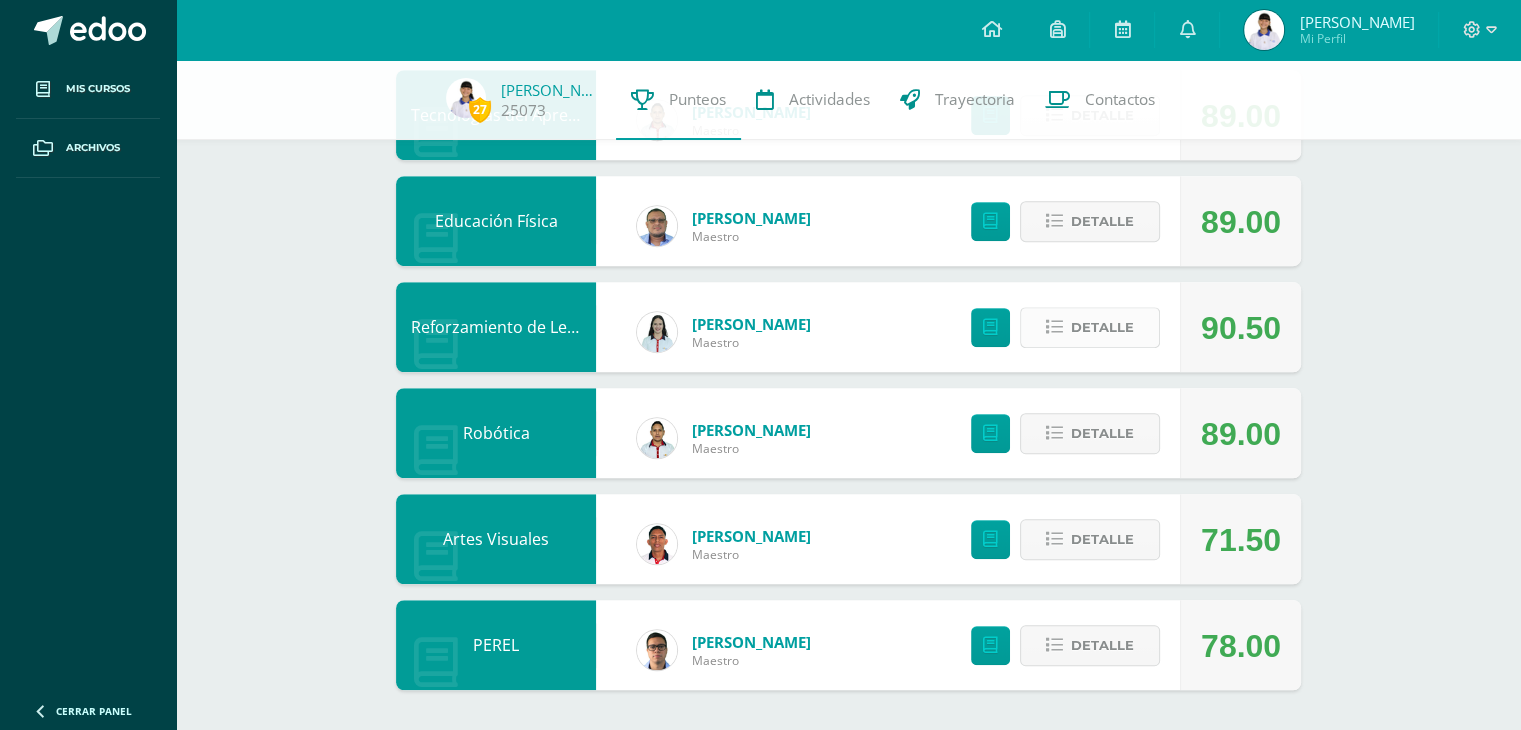 click on "Detalle" at bounding box center (1102, 327) 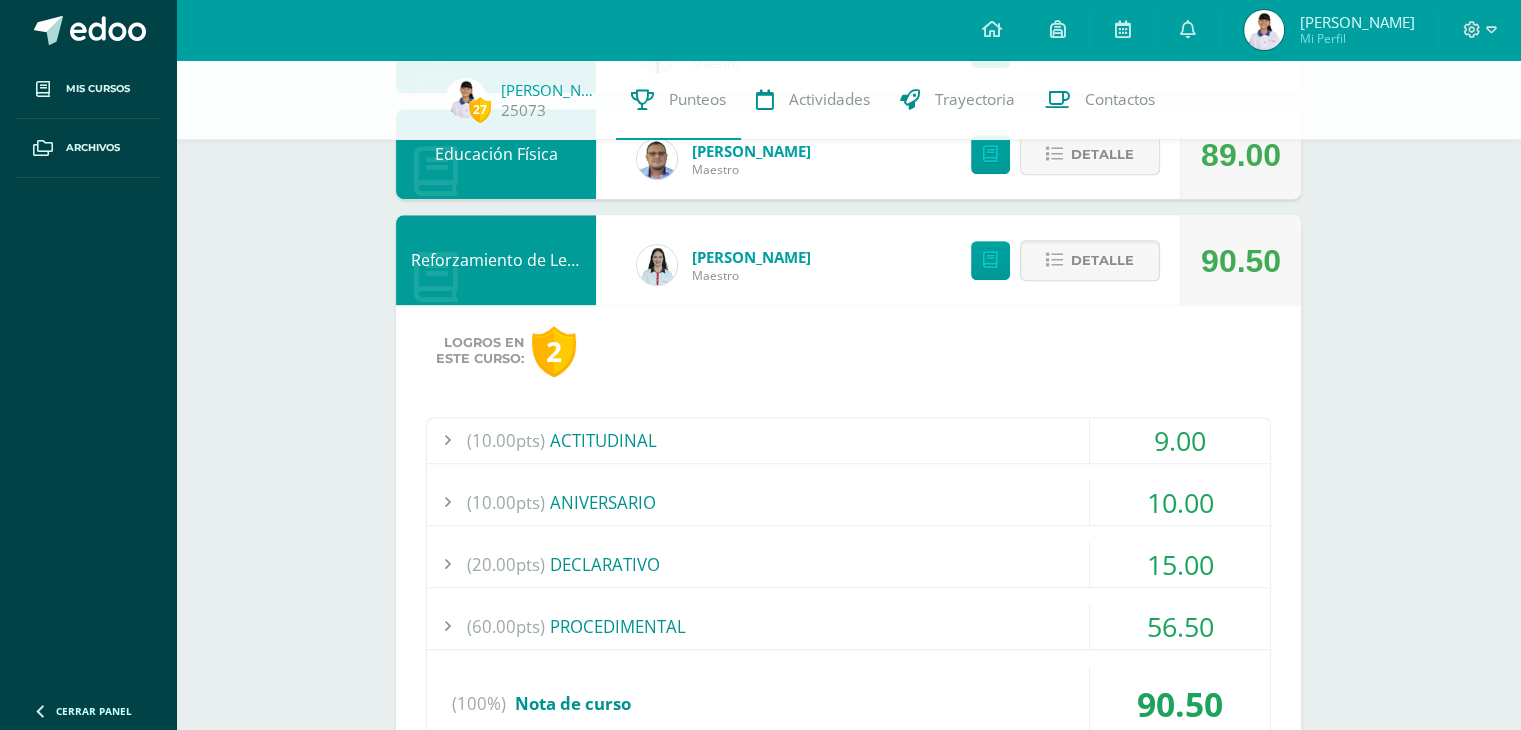 scroll, scrollTop: 1316, scrollLeft: 0, axis: vertical 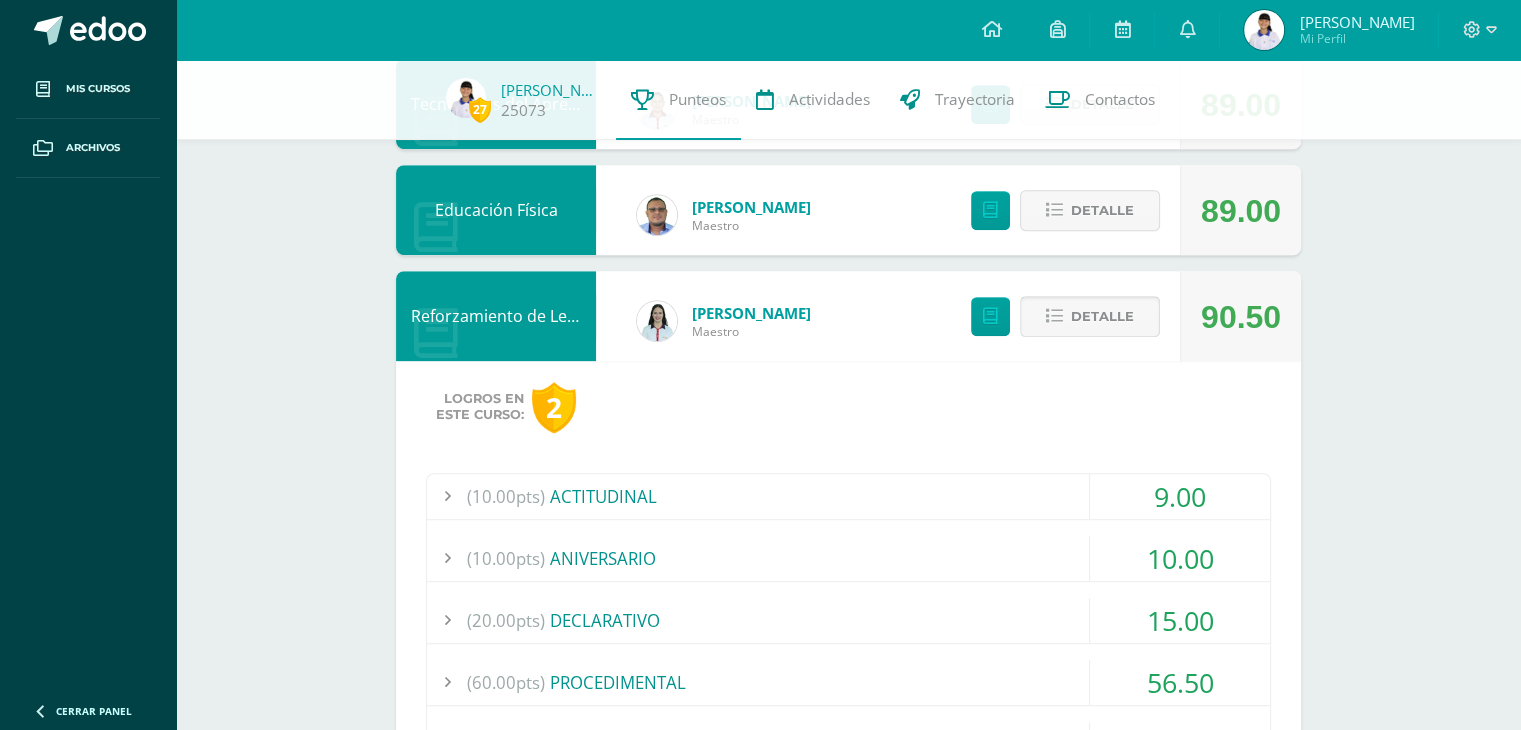 click on "Detalle" at bounding box center [1102, 316] 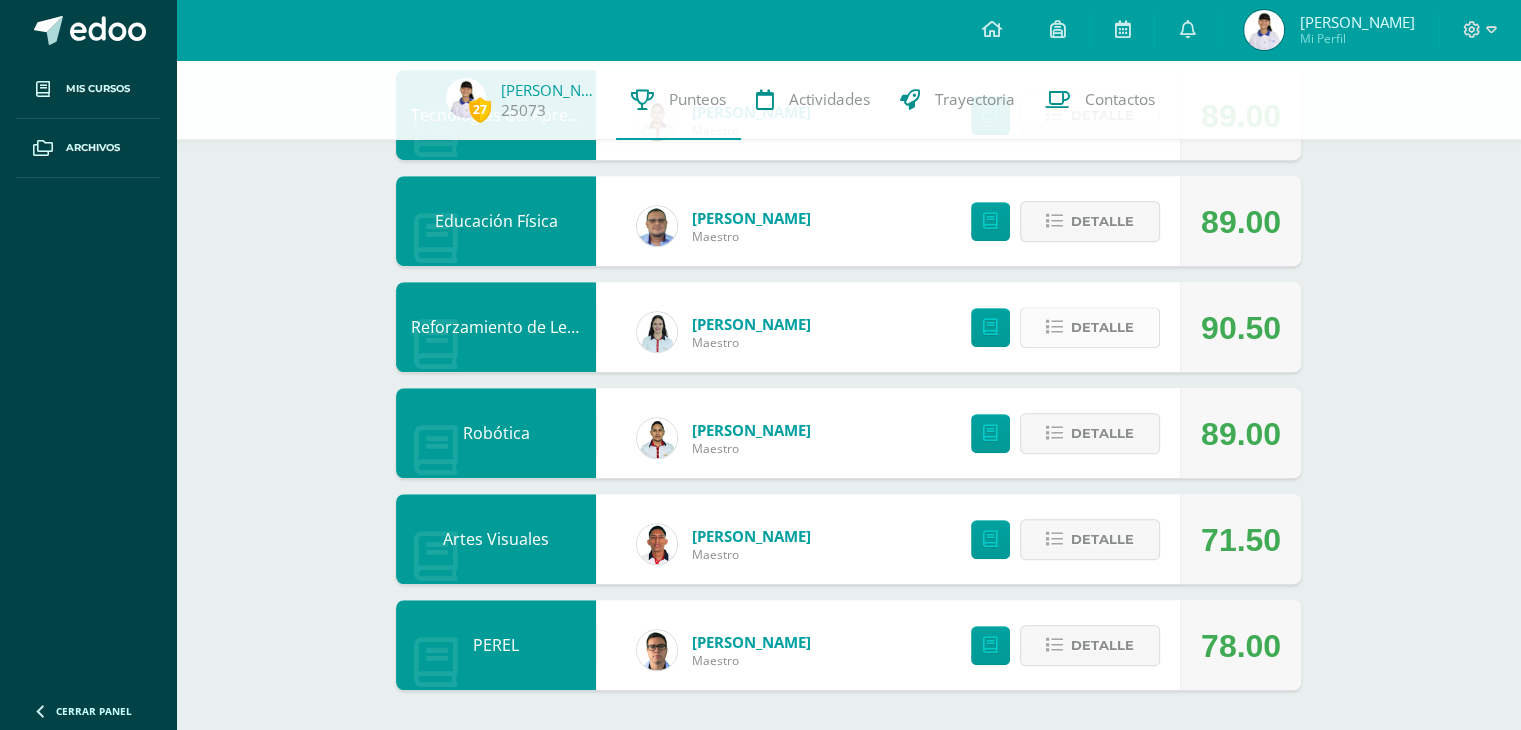 scroll, scrollTop: 1305, scrollLeft: 0, axis: vertical 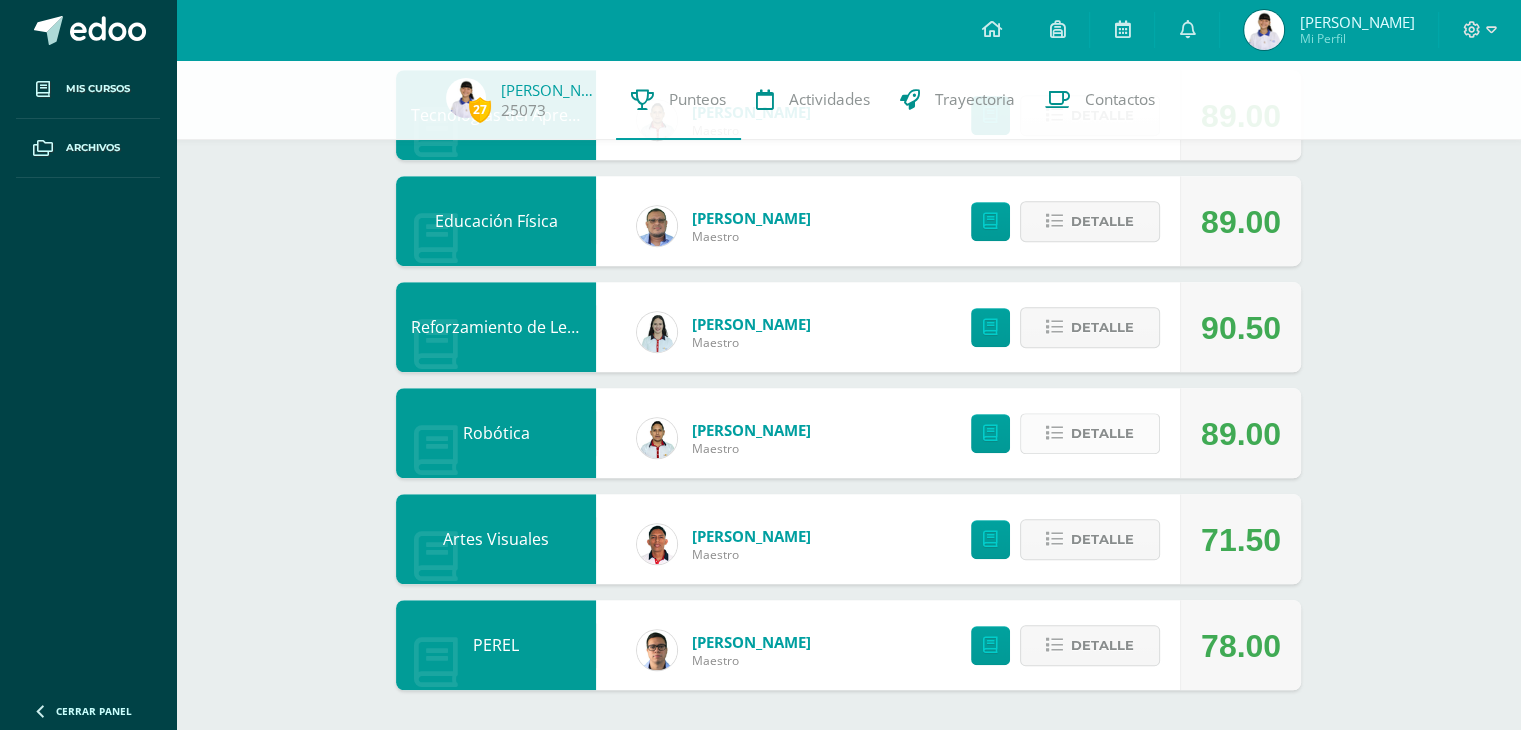 click on "Detalle" at bounding box center (1102, 433) 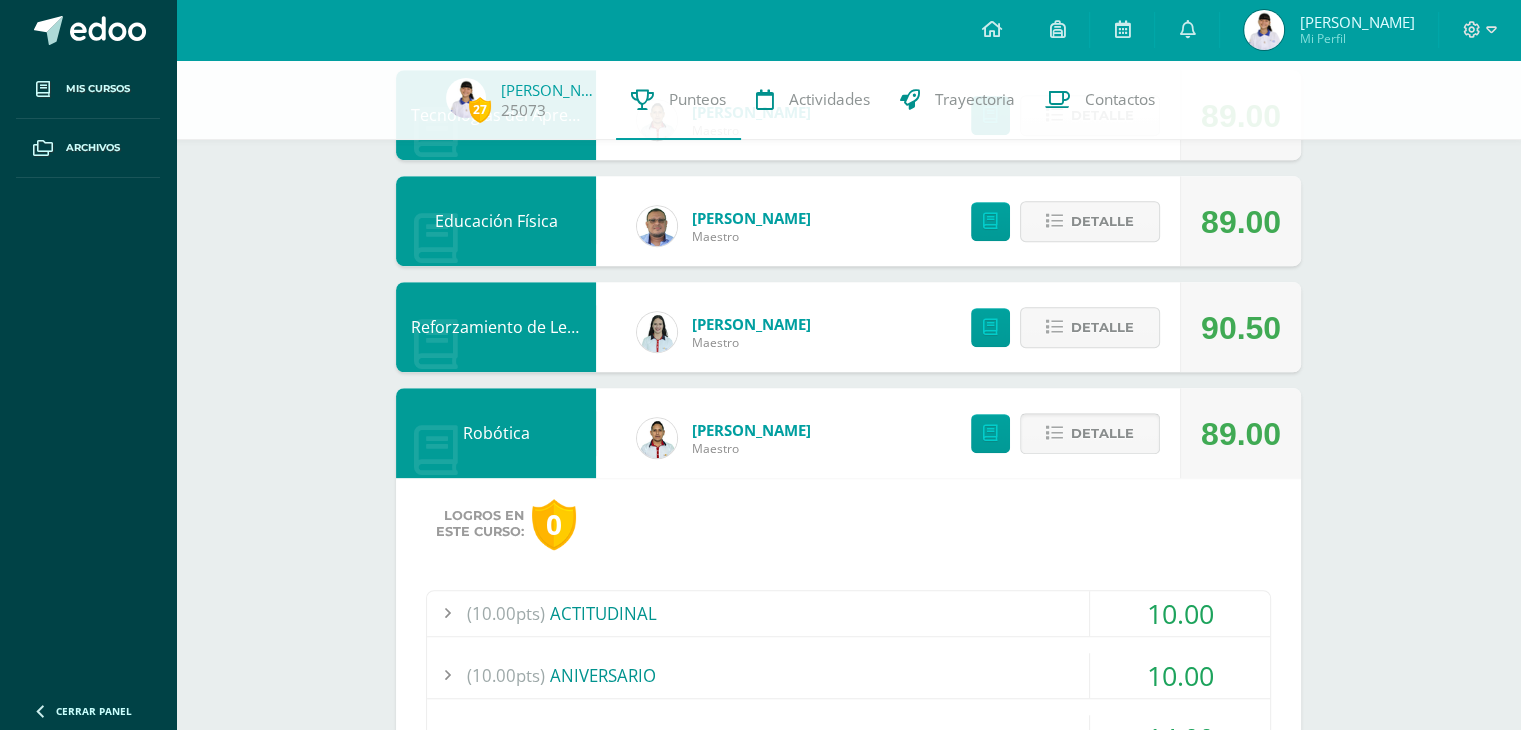 click on "Detalle" at bounding box center [1102, 433] 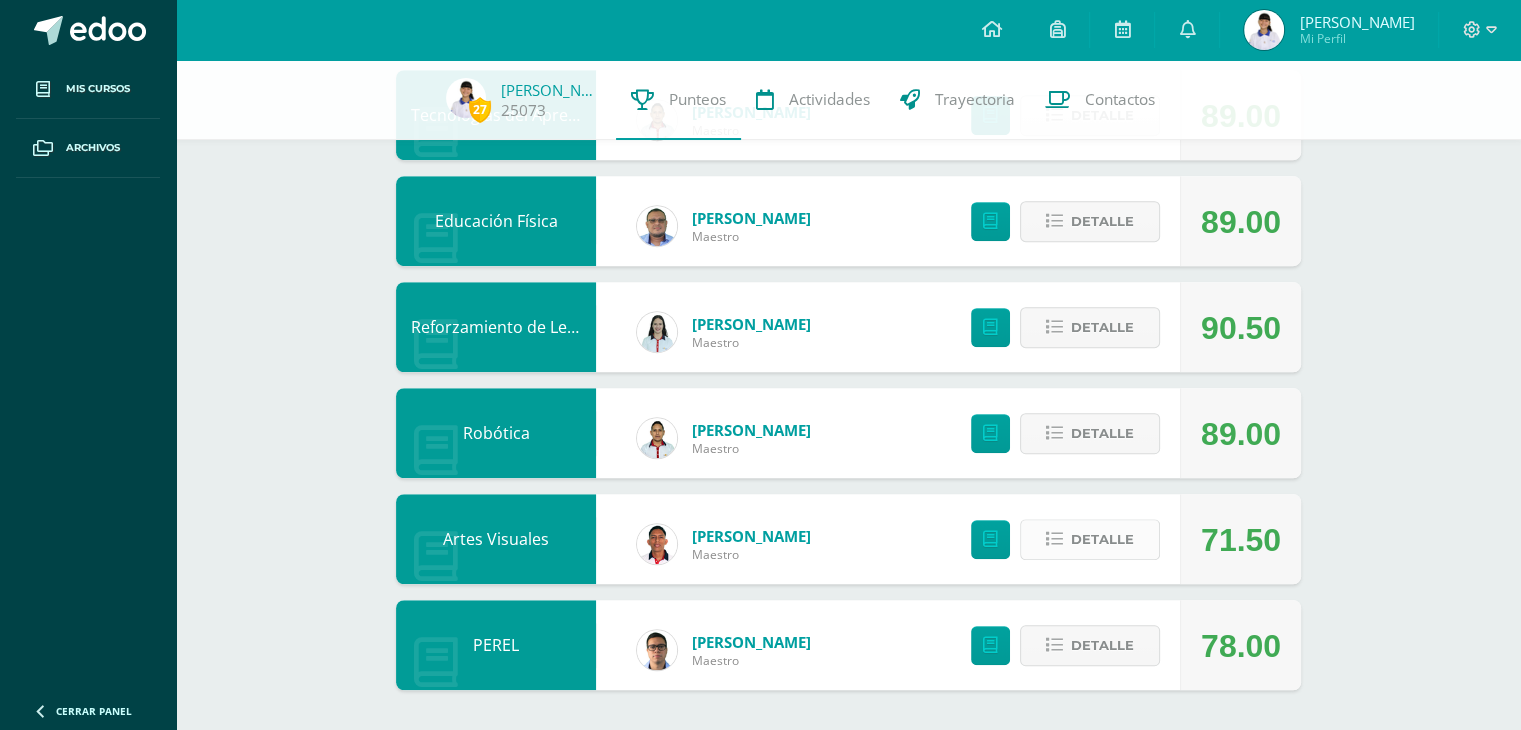 click on "Detalle" at bounding box center [1102, 539] 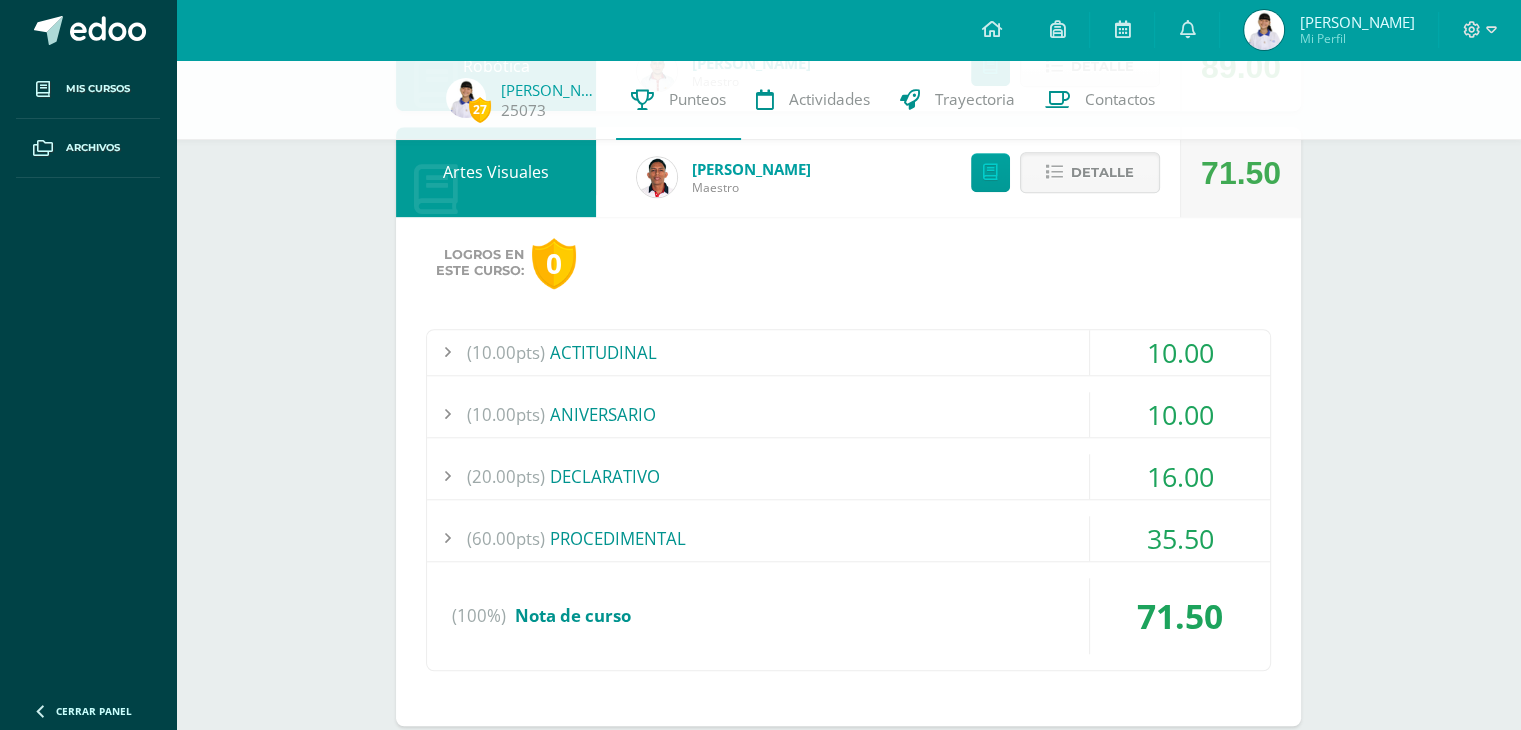 scroll, scrollTop: 1686, scrollLeft: 0, axis: vertical 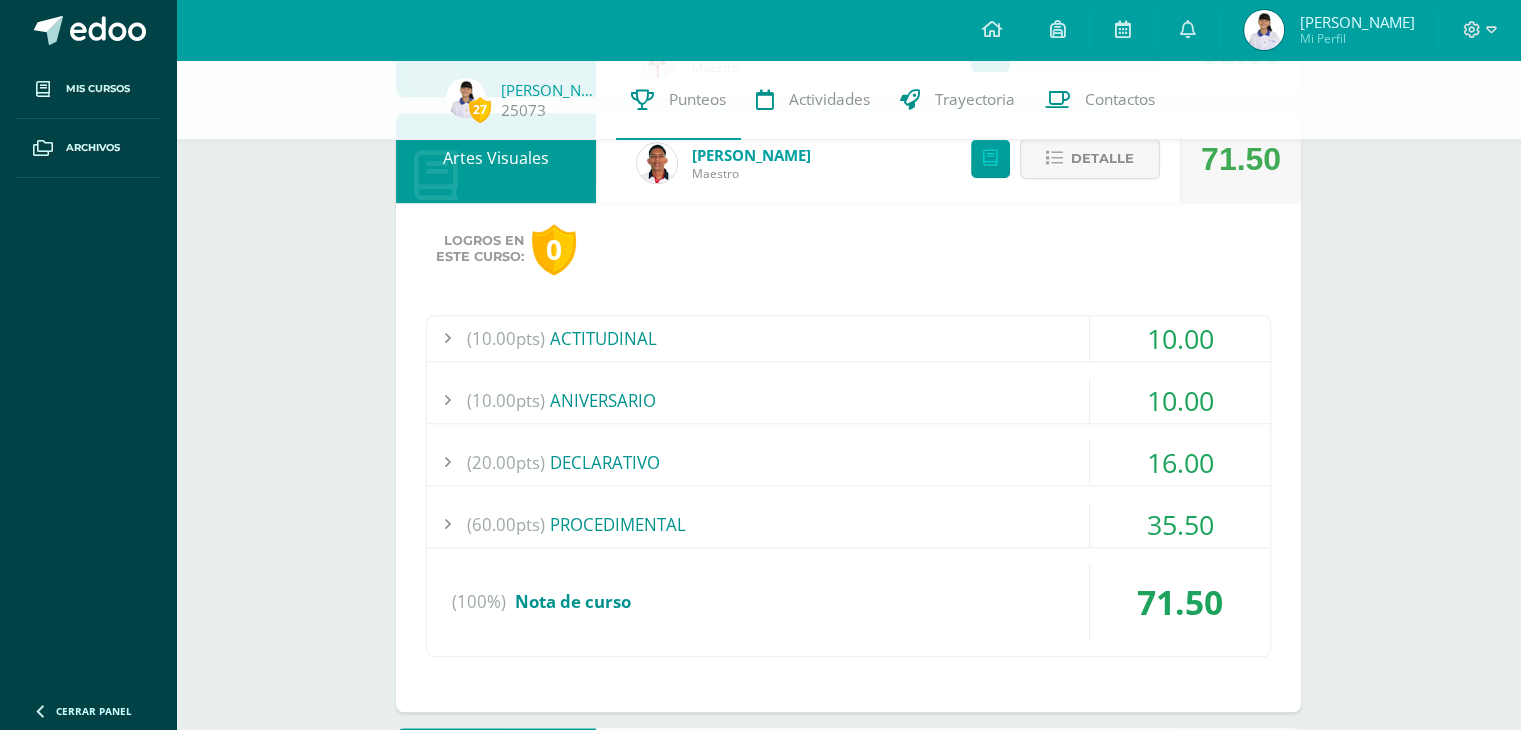 click on "35.50" at bounding box center [1180, 524] 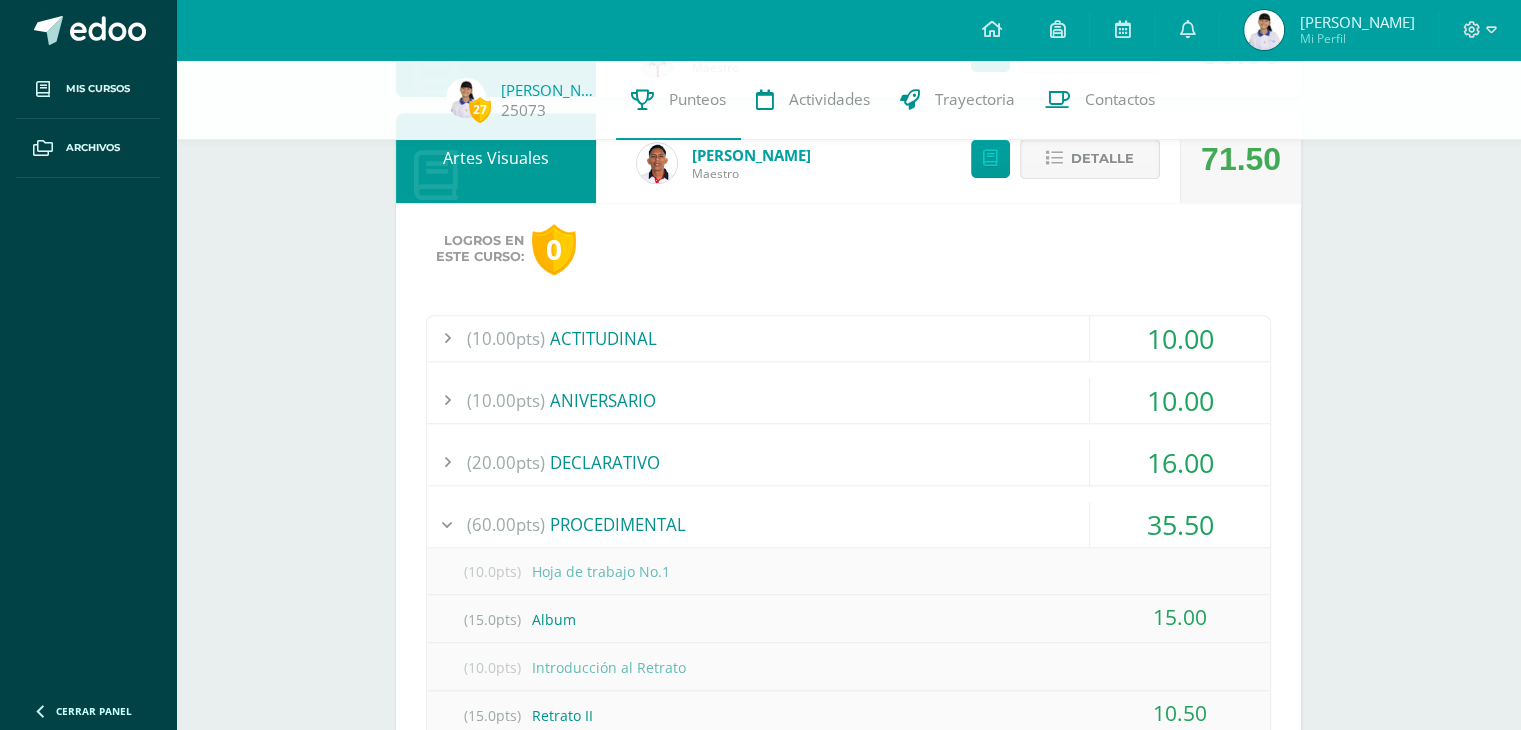 click on "Detalle" at bounding box center (1102, 158) 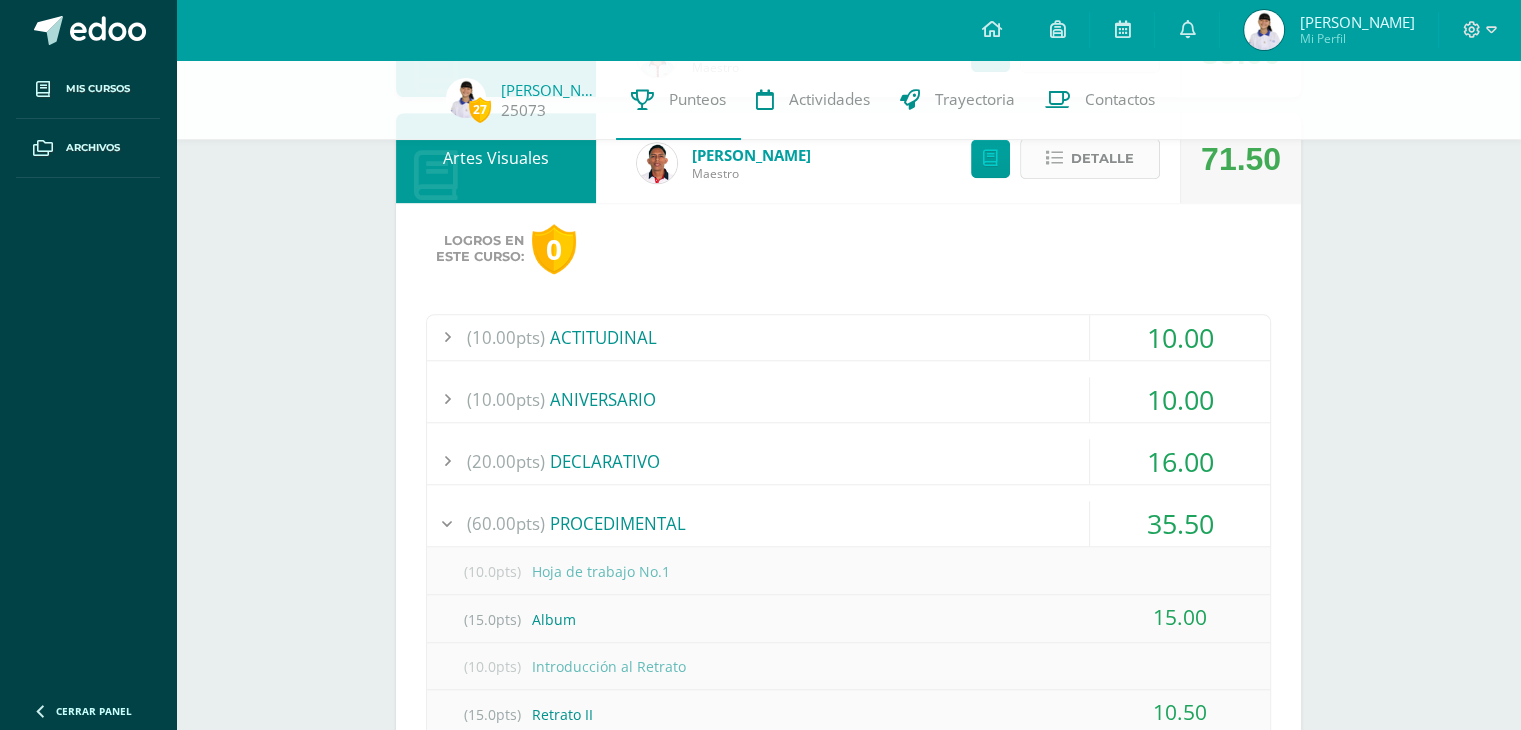 scroll, scrollTop: 1305, scrollLeft: 0, axis: vertical 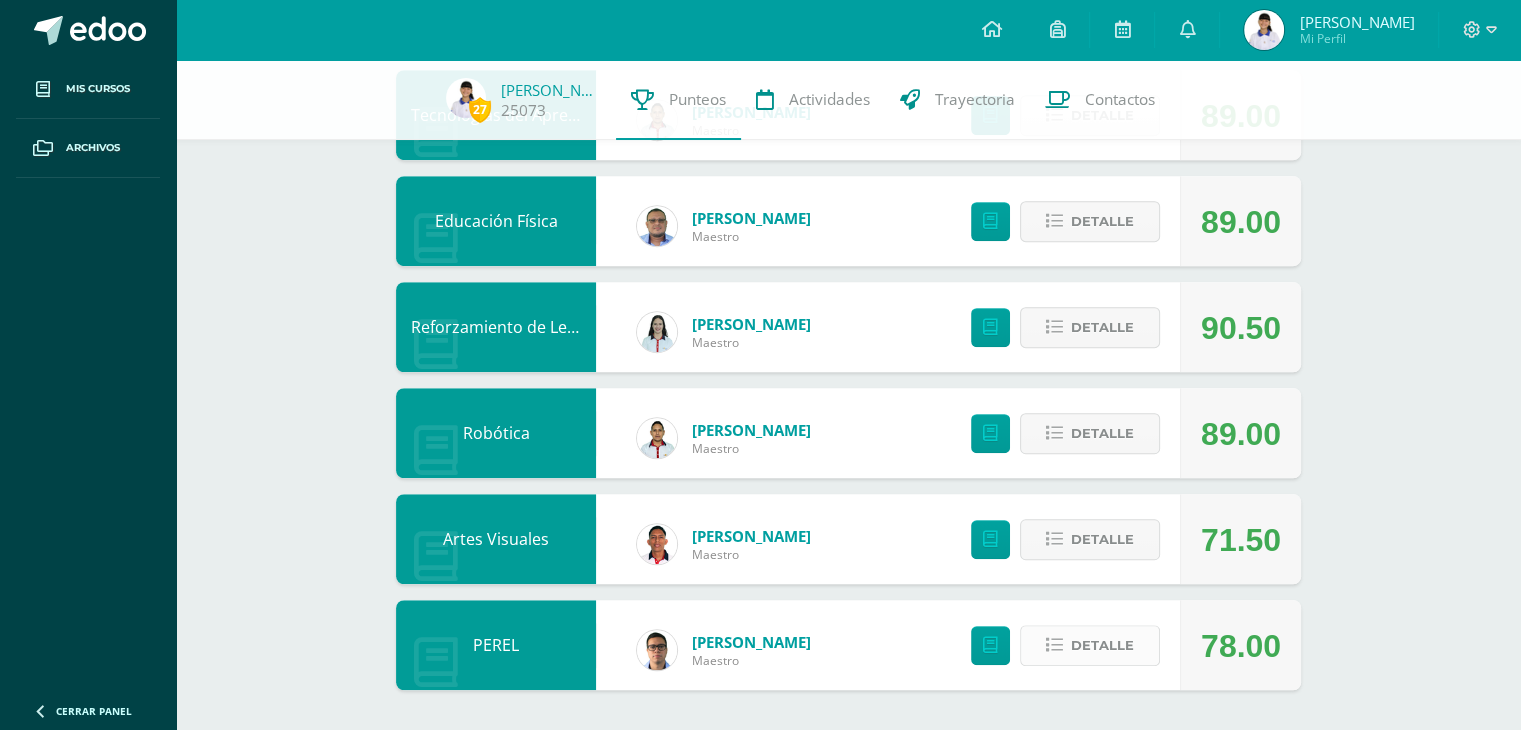 click on "Detalle" at bounding box center [1102, 645] 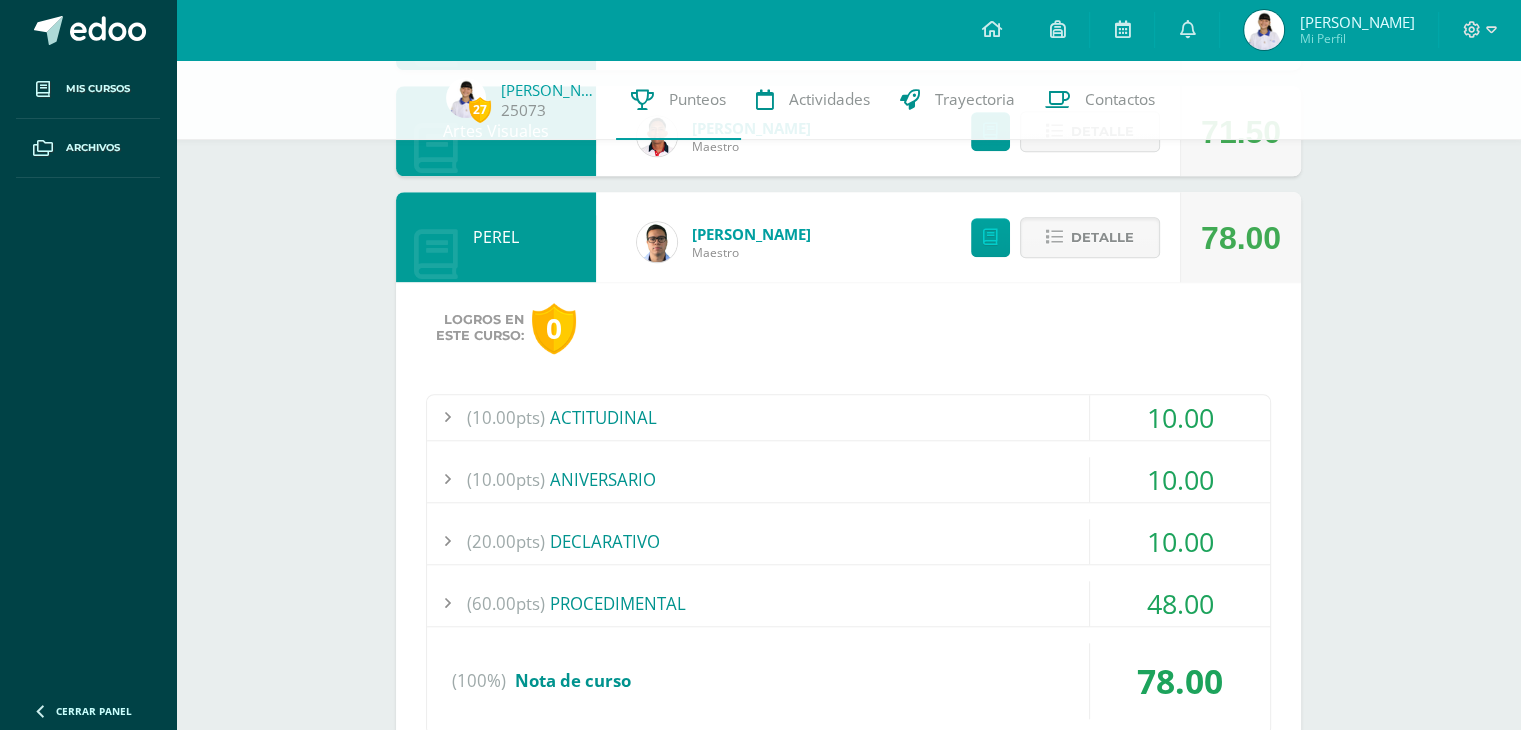 scroll, scrollTop: 1763, scrollLeft: 0, axis: vertical 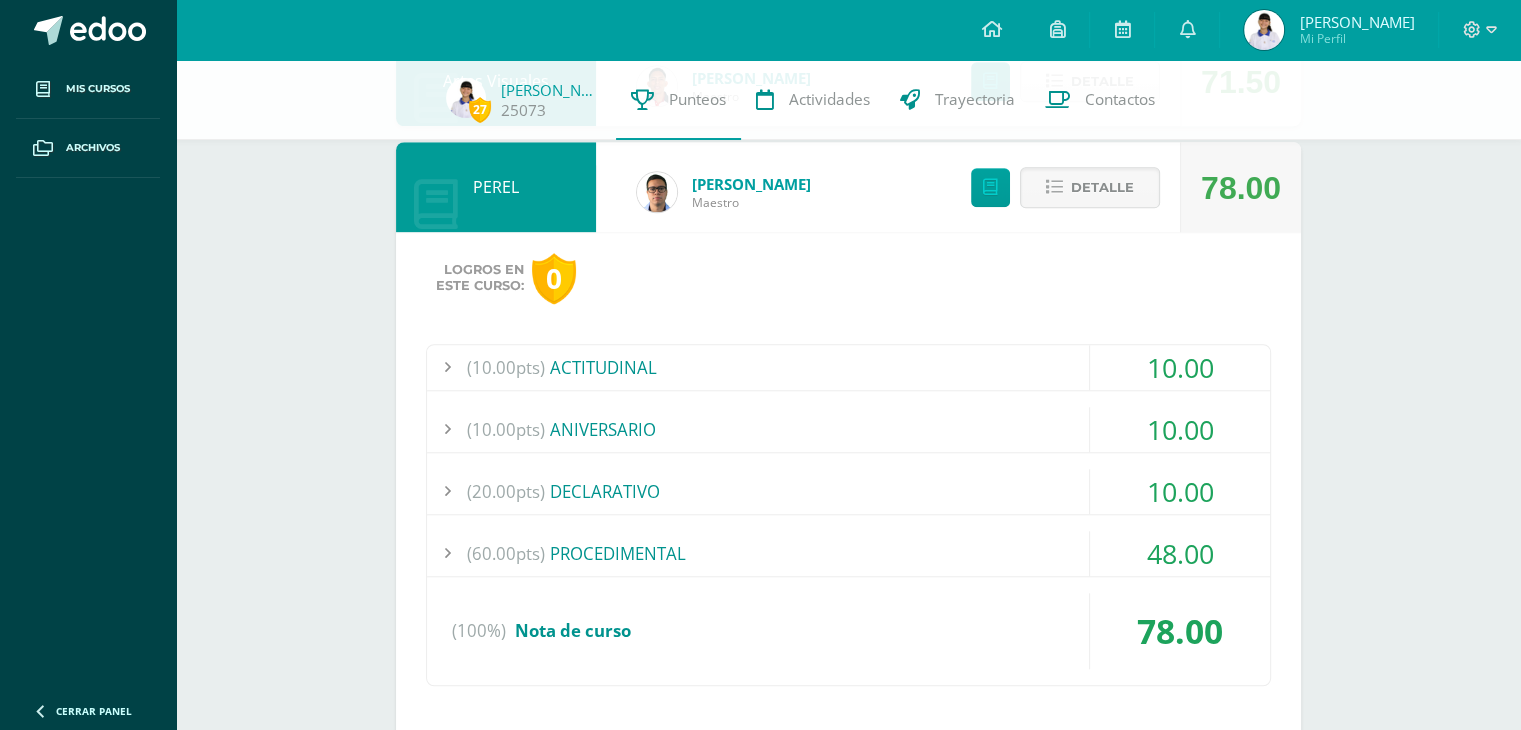 click on "48.00" at bounding box center (1180, 553) 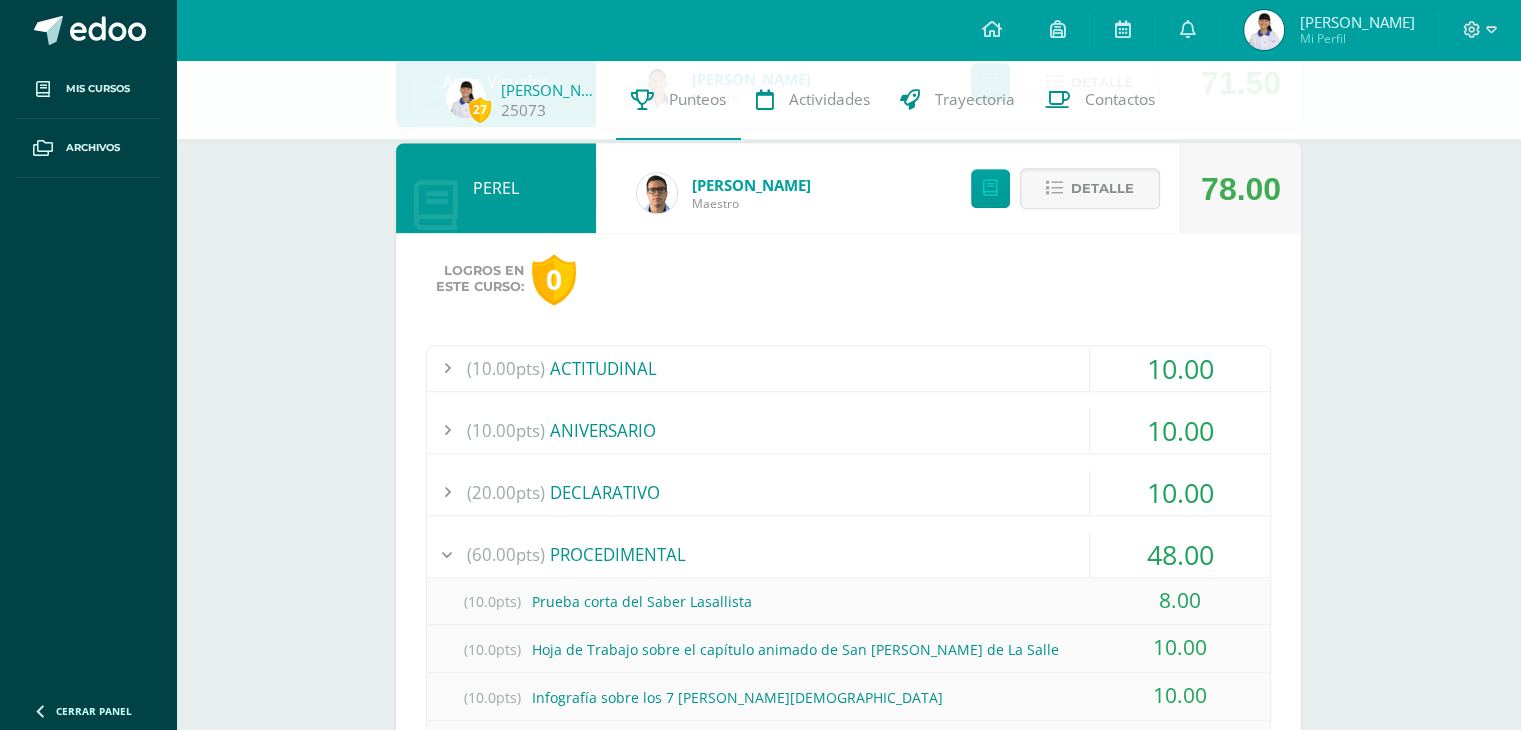 scroll, scrollTop: 1752, scrollLeft: 0, axis: vertical 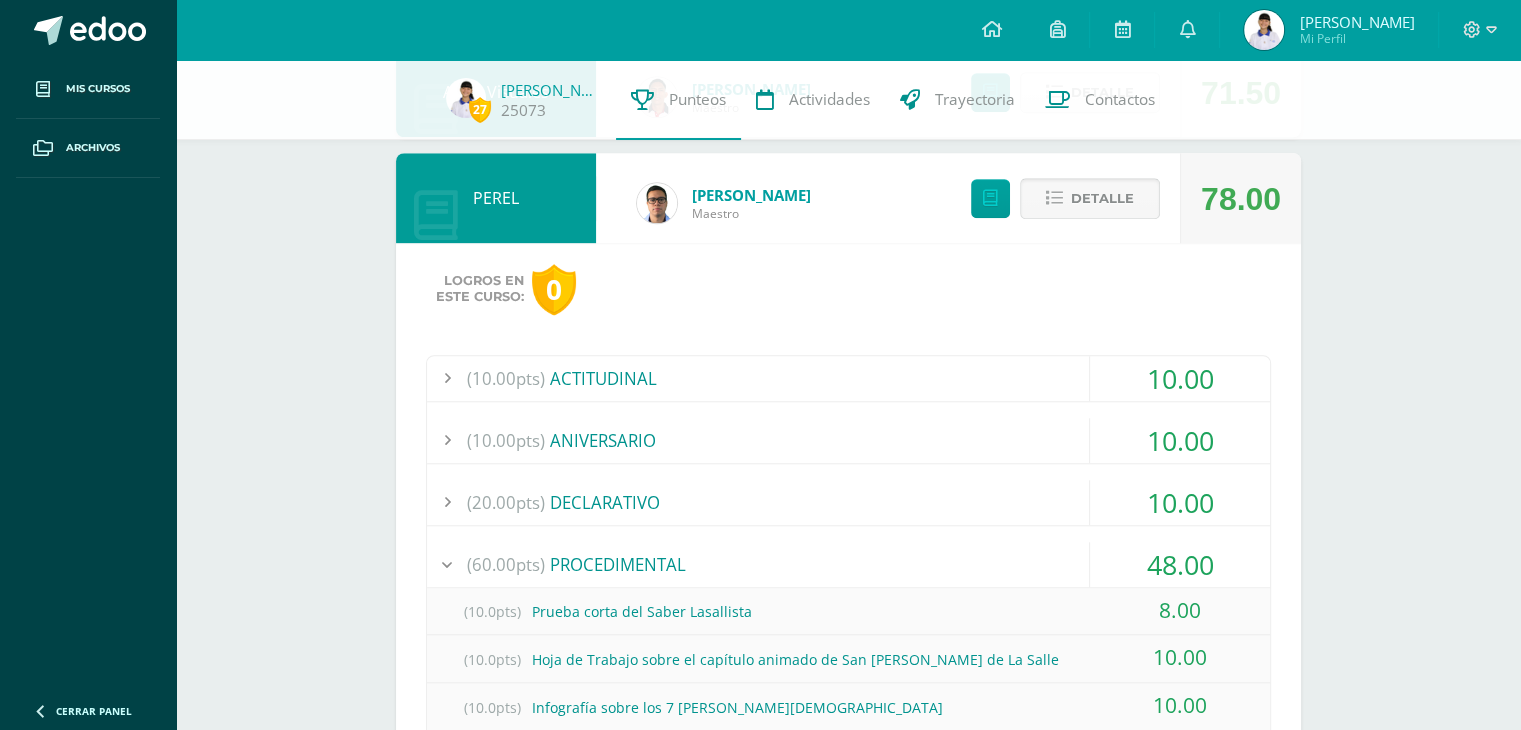 click on "Detalle" at bounding box center (1102, 198) 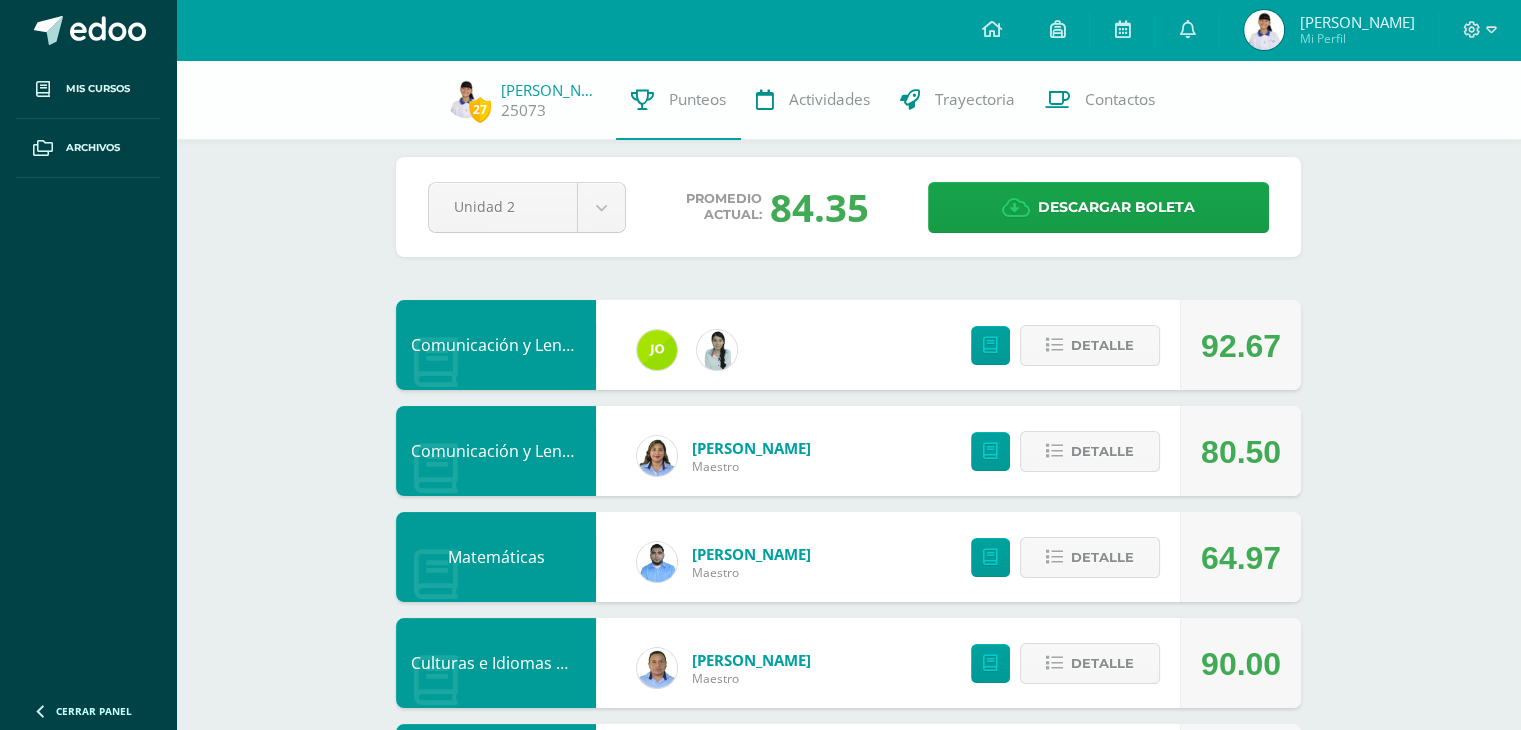 scroll, scrollTop: 6, scrollLeft: 0, axis: vertical 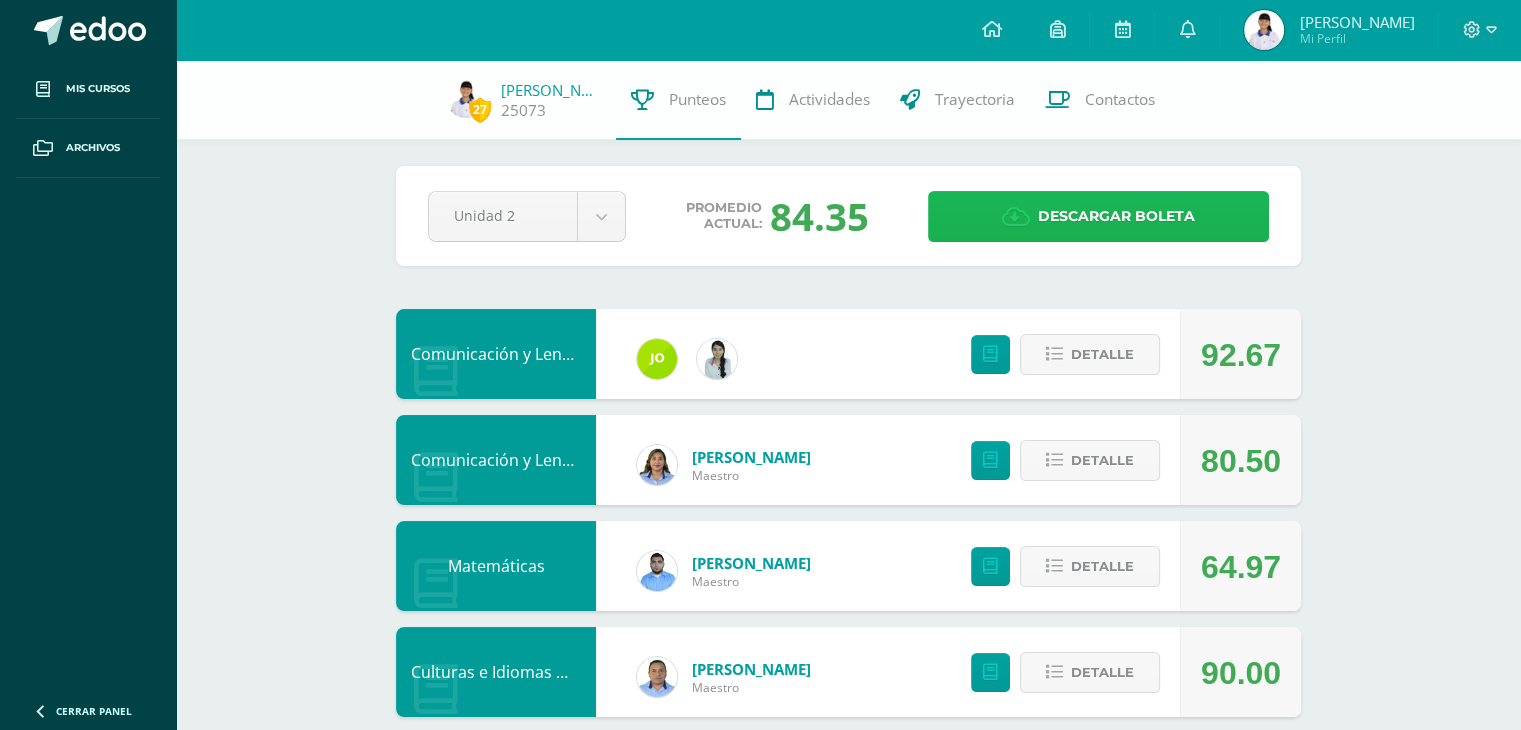 click on "Descargar boleta" at bounding box center [1116, 216] 